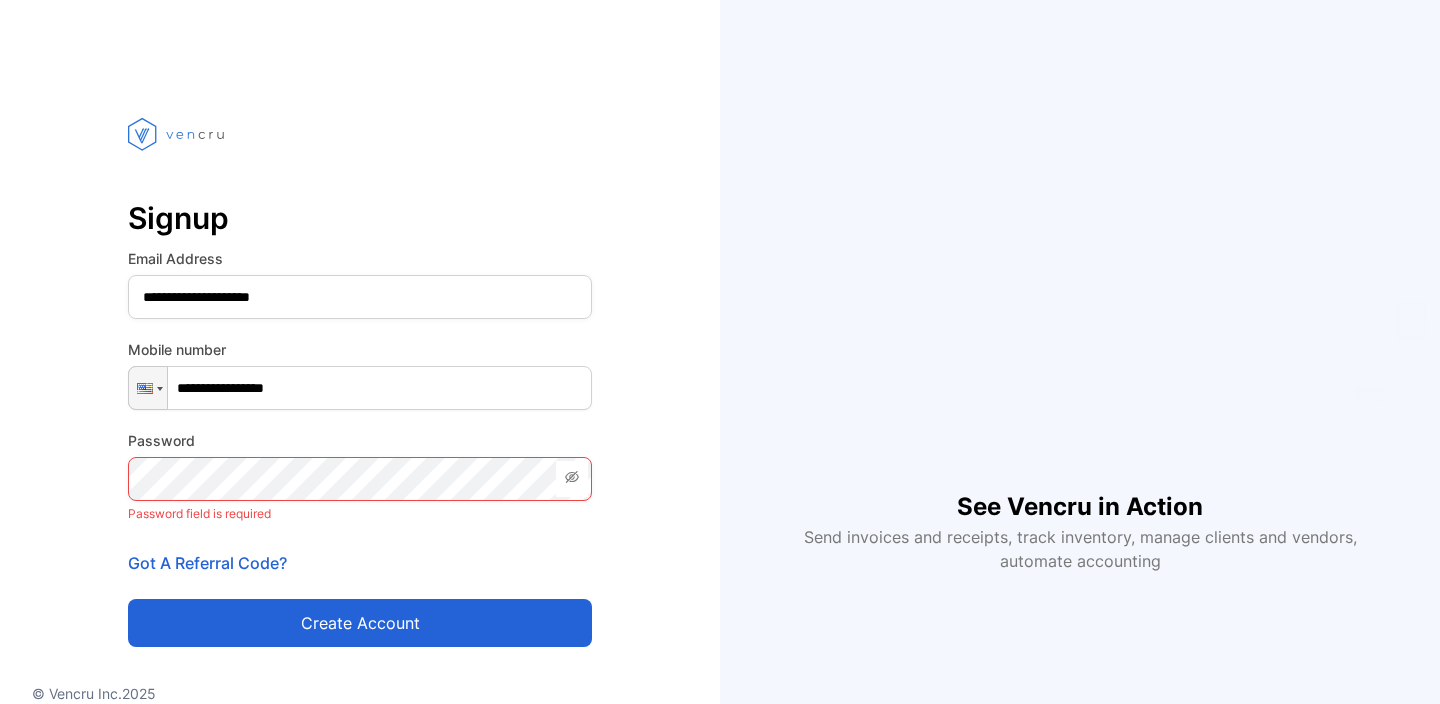 scroll, scrollTop: 0, scrollLeft: 0, axis: both 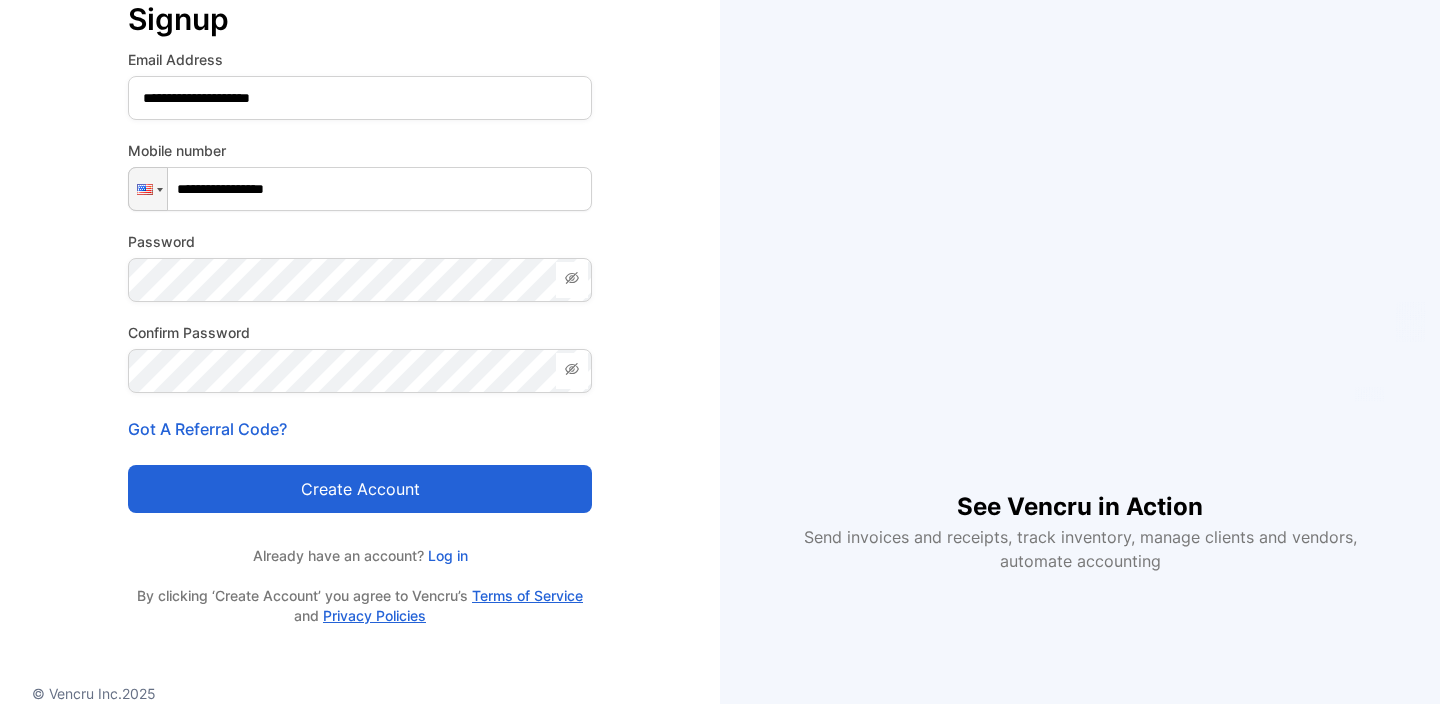 click on "Create account" at bounding box center [360, 489] 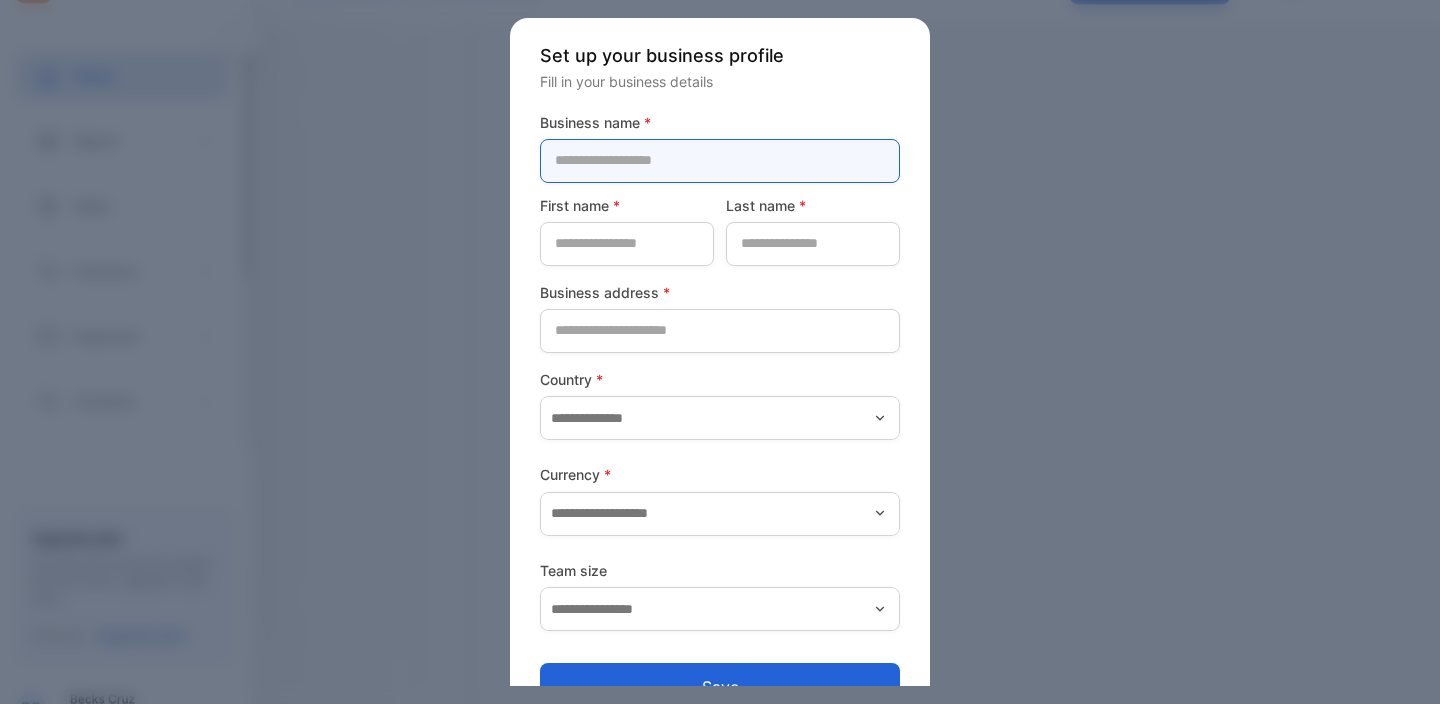 click at bounding box center [720, 161] 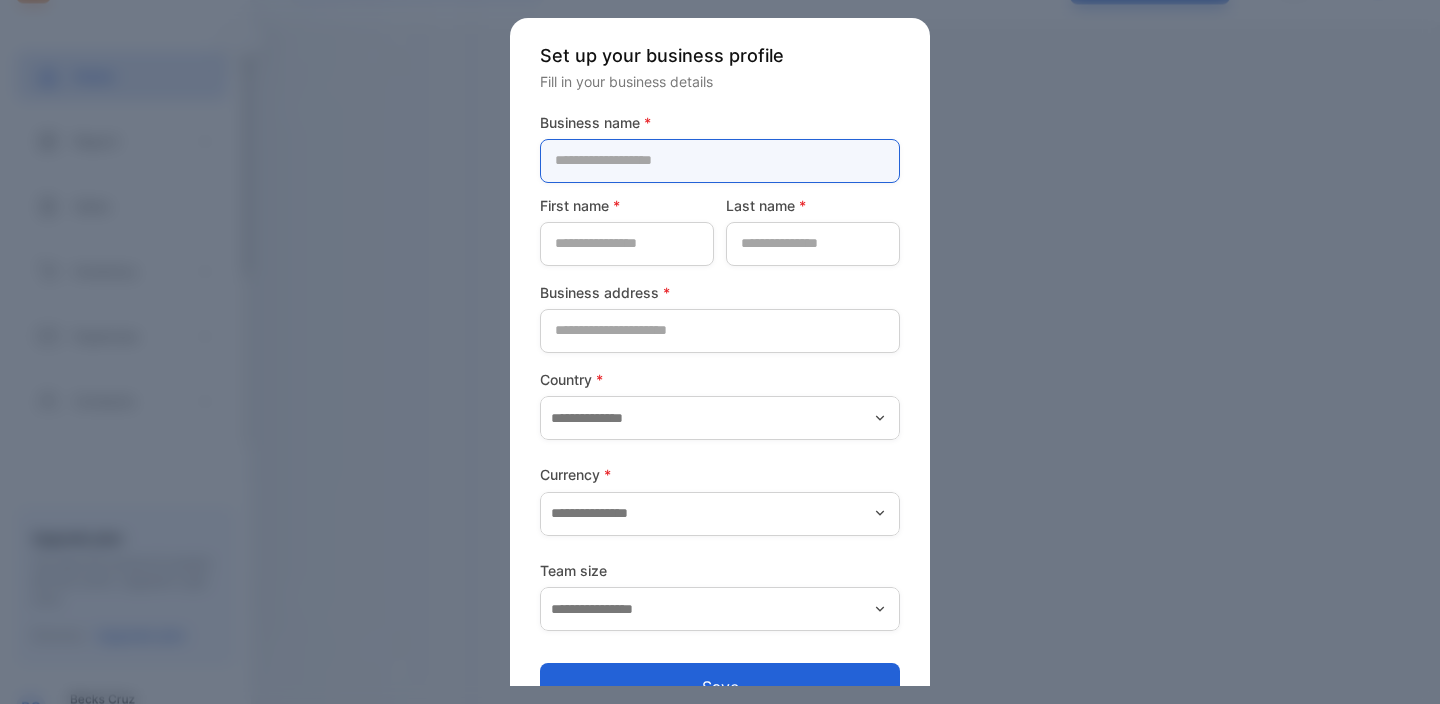 type on "**********" 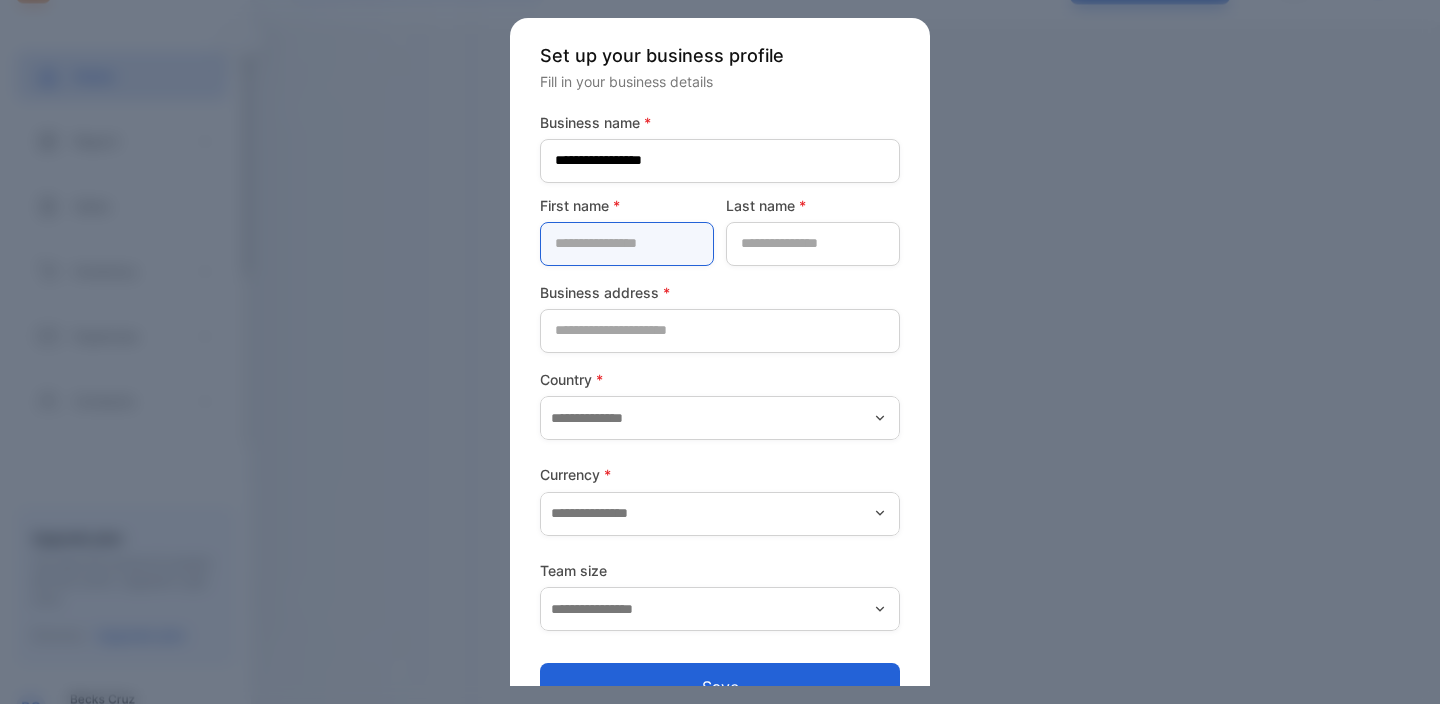 type on "****" 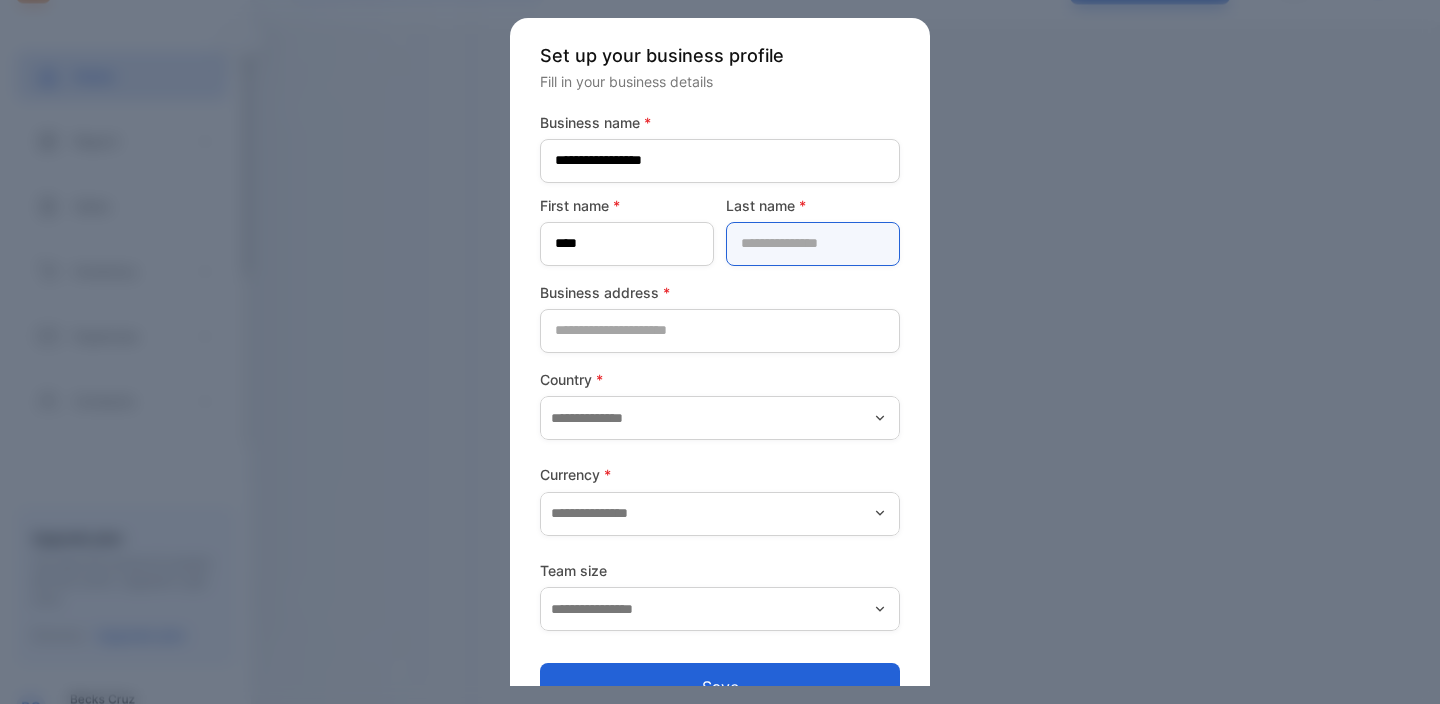 type on "*********" 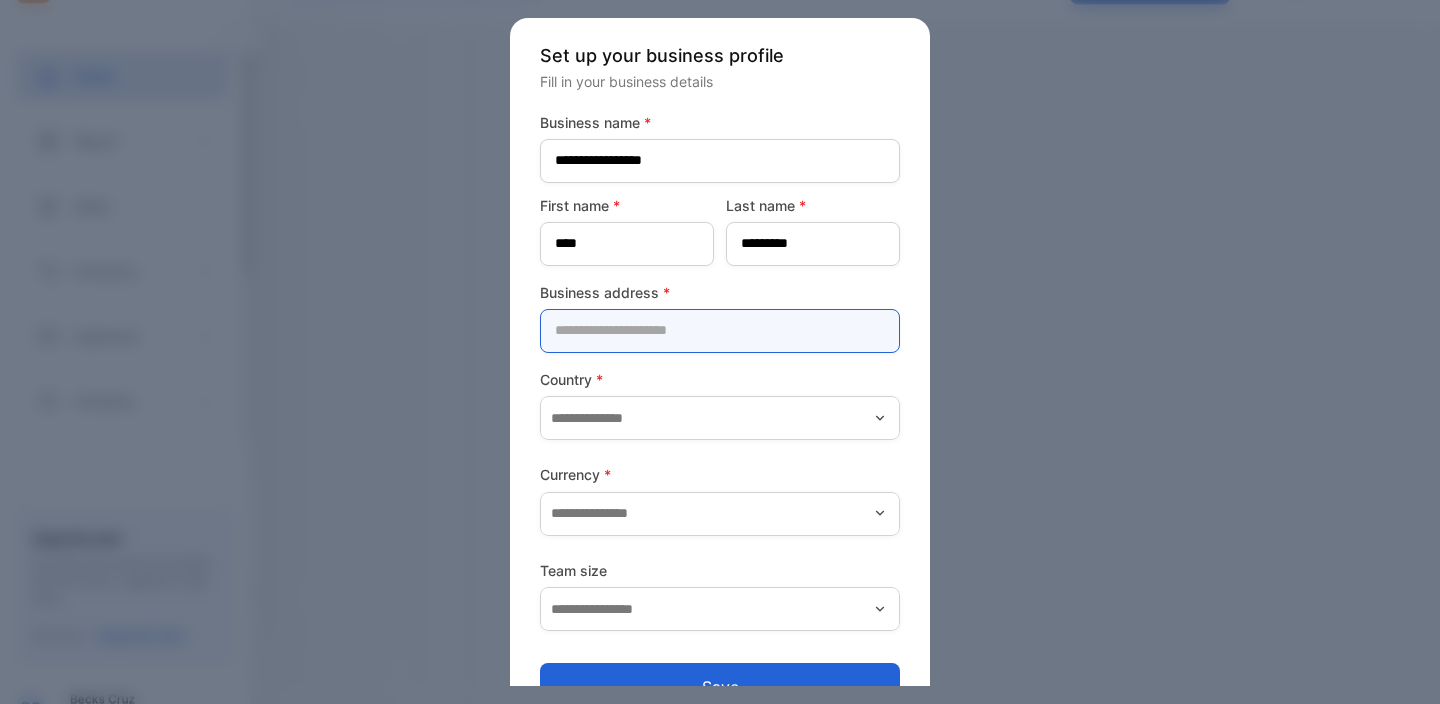 type on "**********" 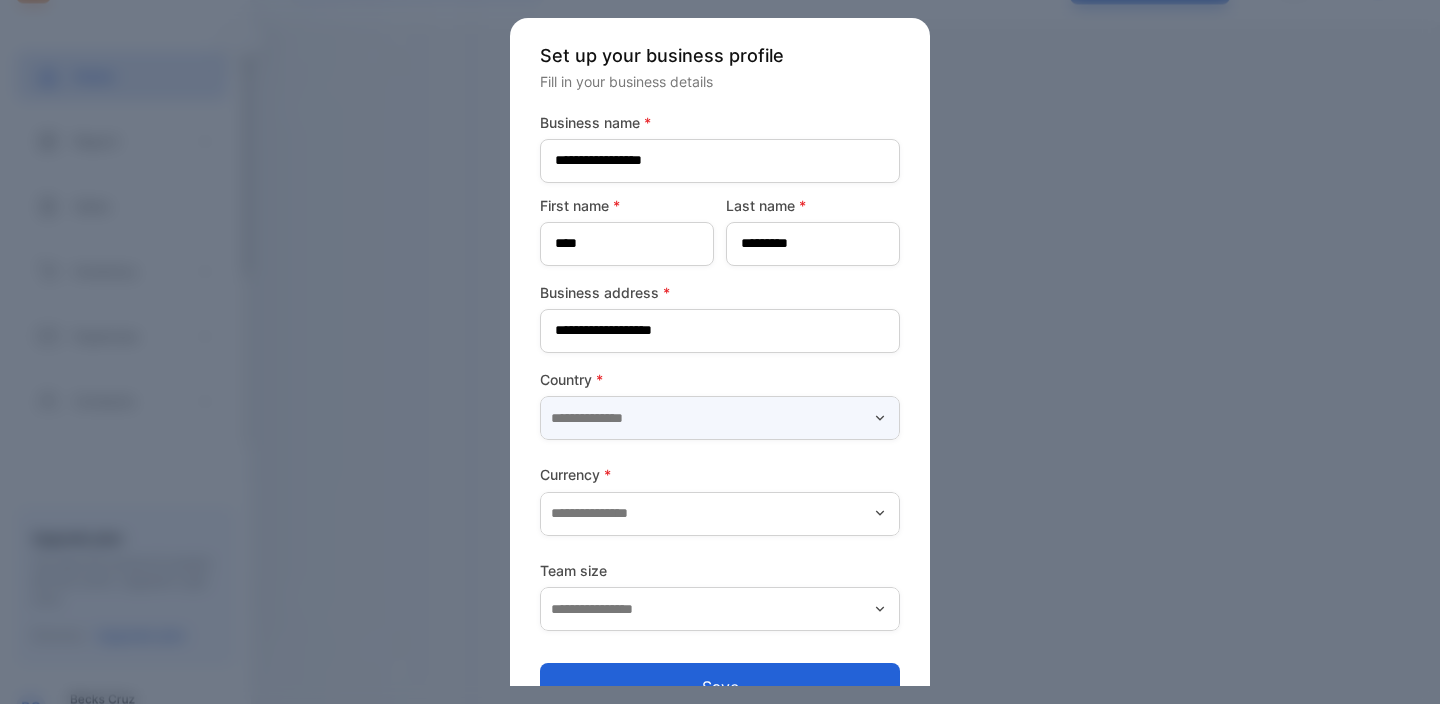 type on "**********" 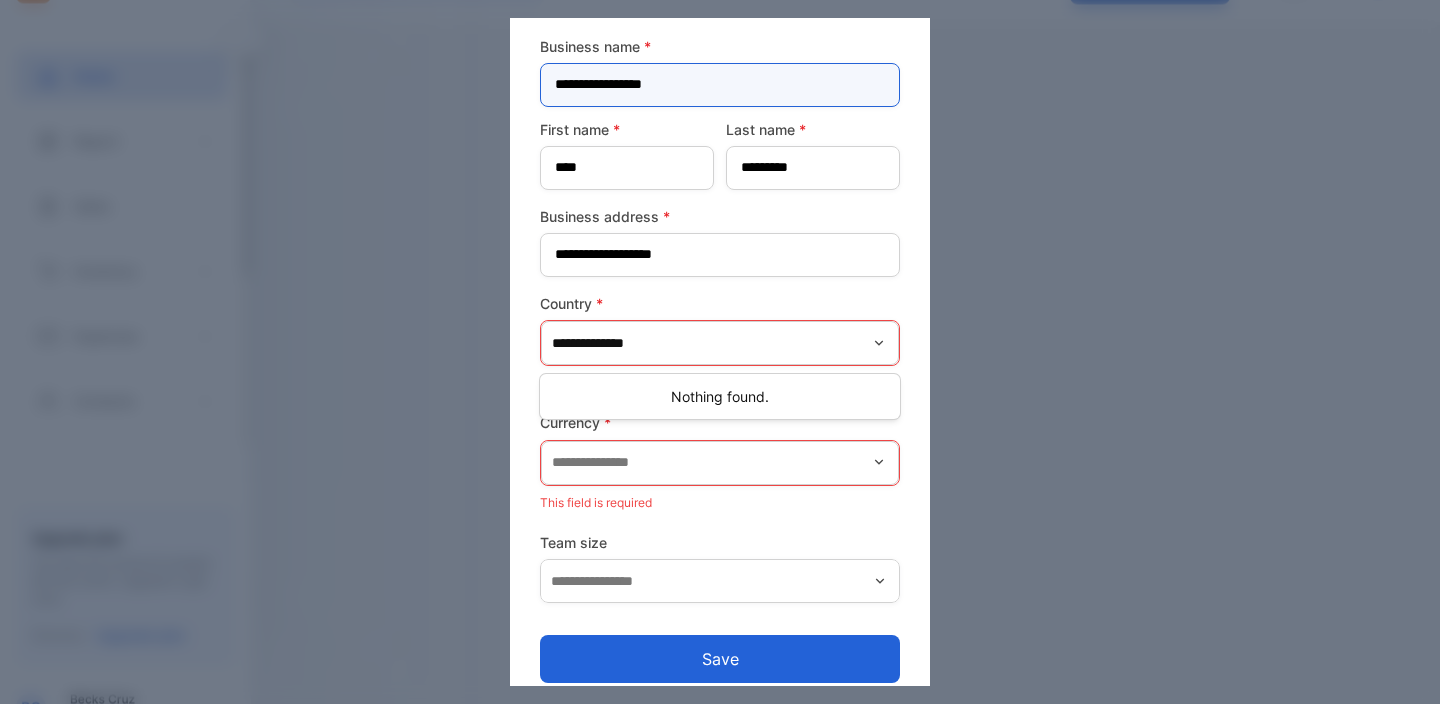 scroll, scrollTop: 78, scrollLeft: 0, axis: vertical 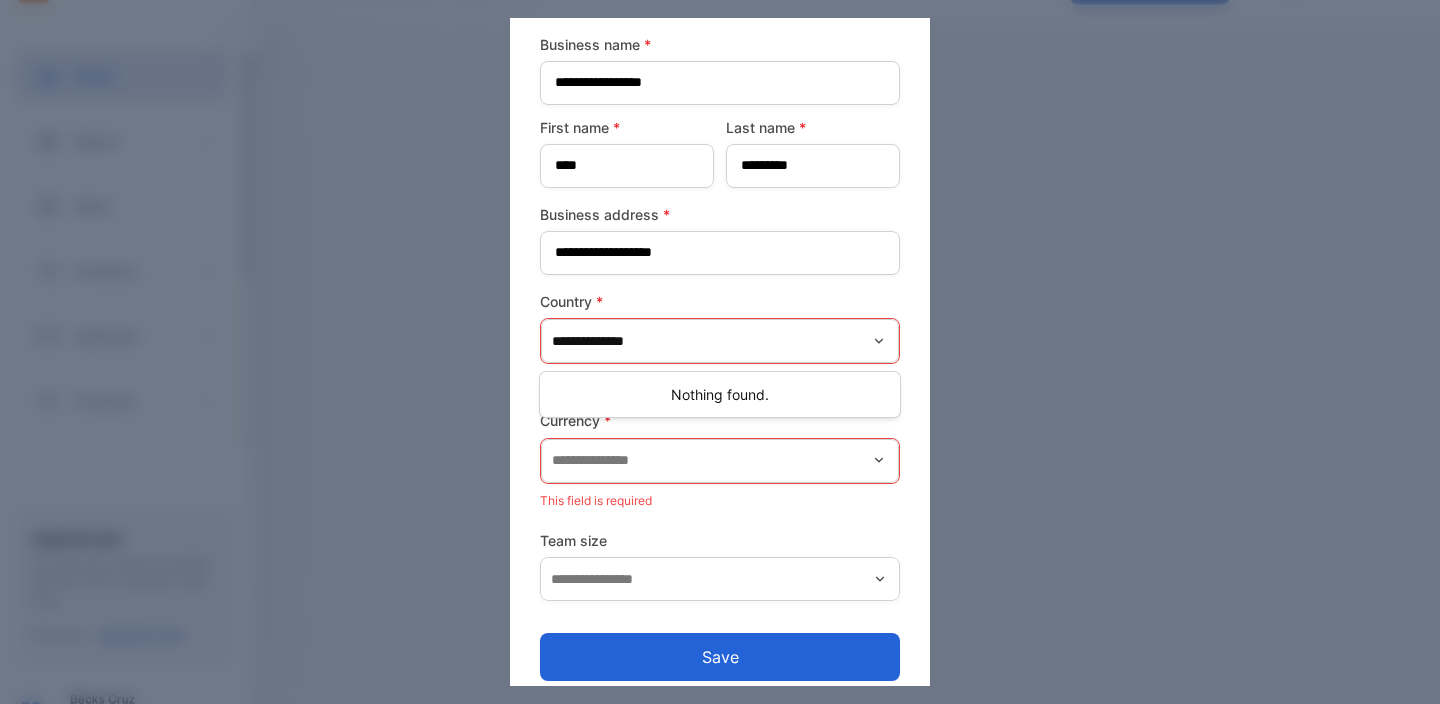 click on "**********" at bounding box center [720, 341] 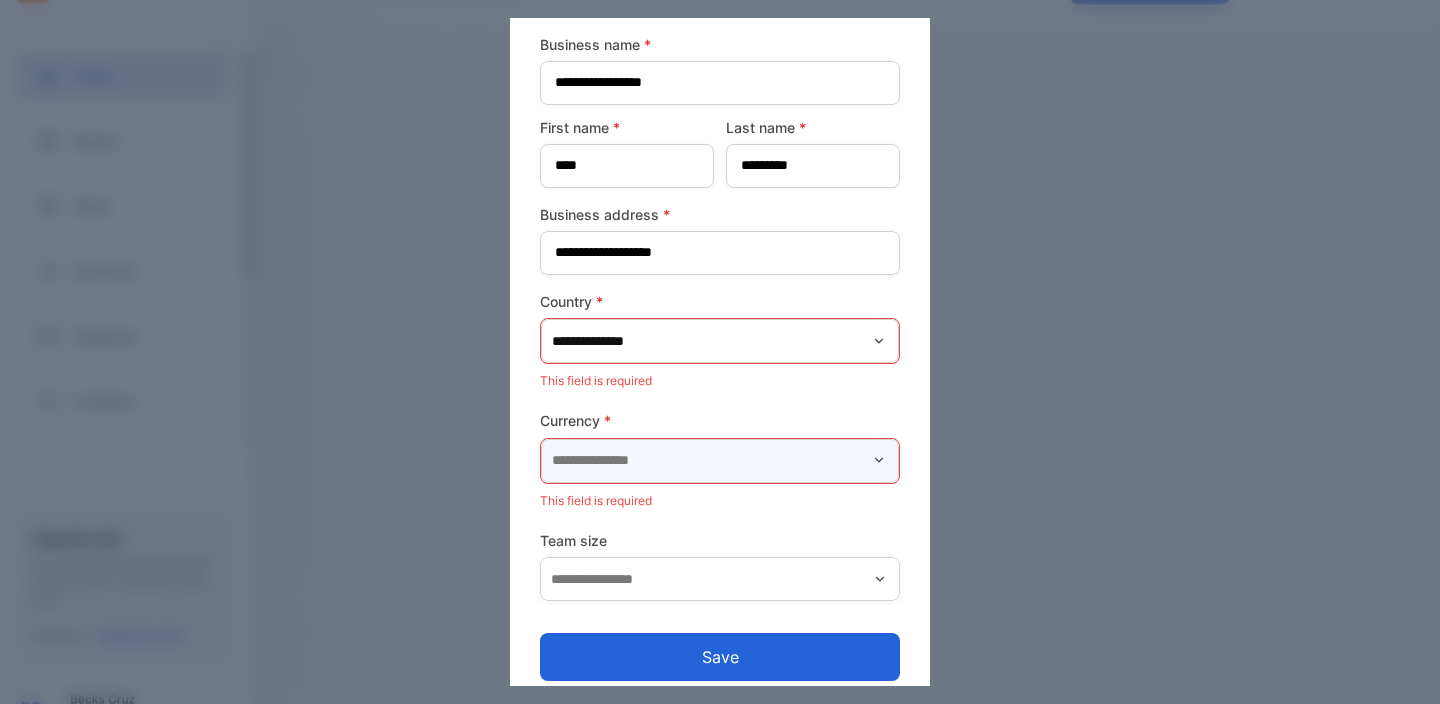 click at bounding box center (720, 461) 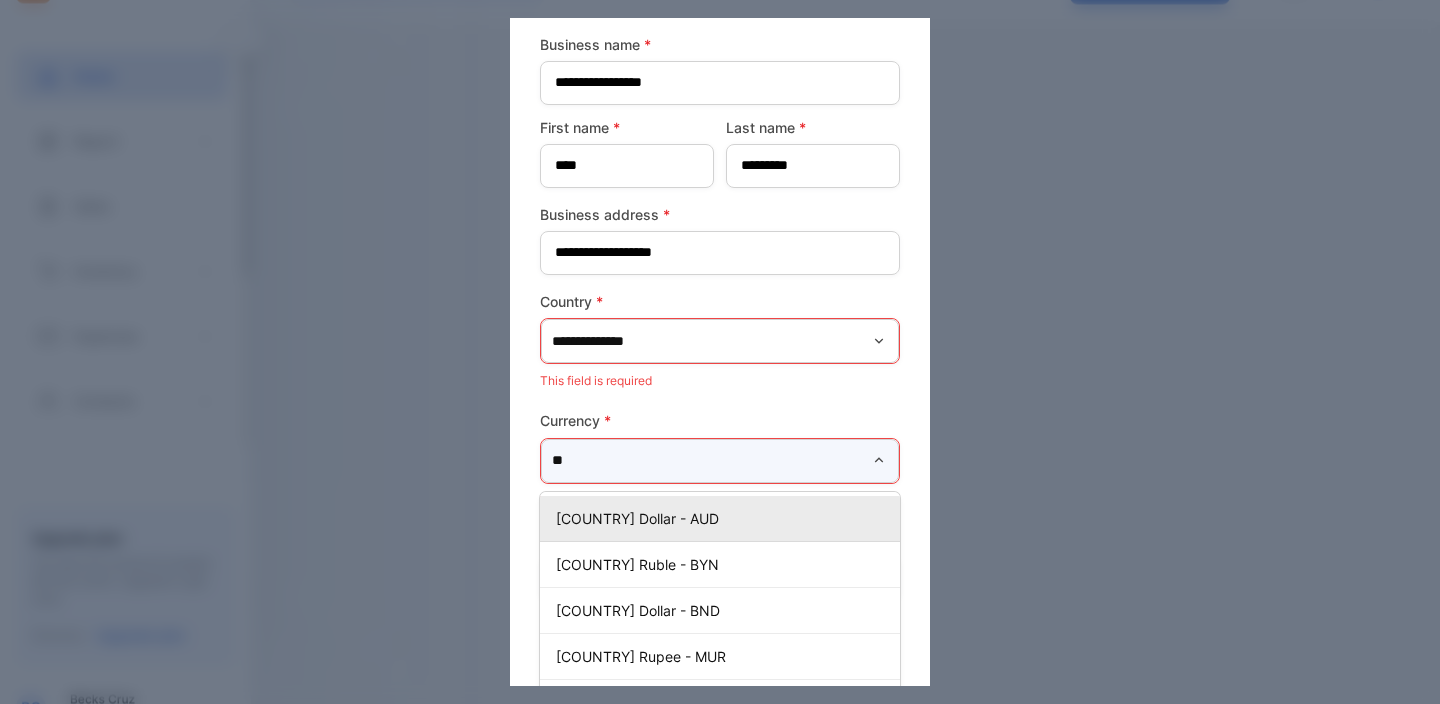 scroll, scrollTop: 78, scrollLeft: 0, axis: vertical 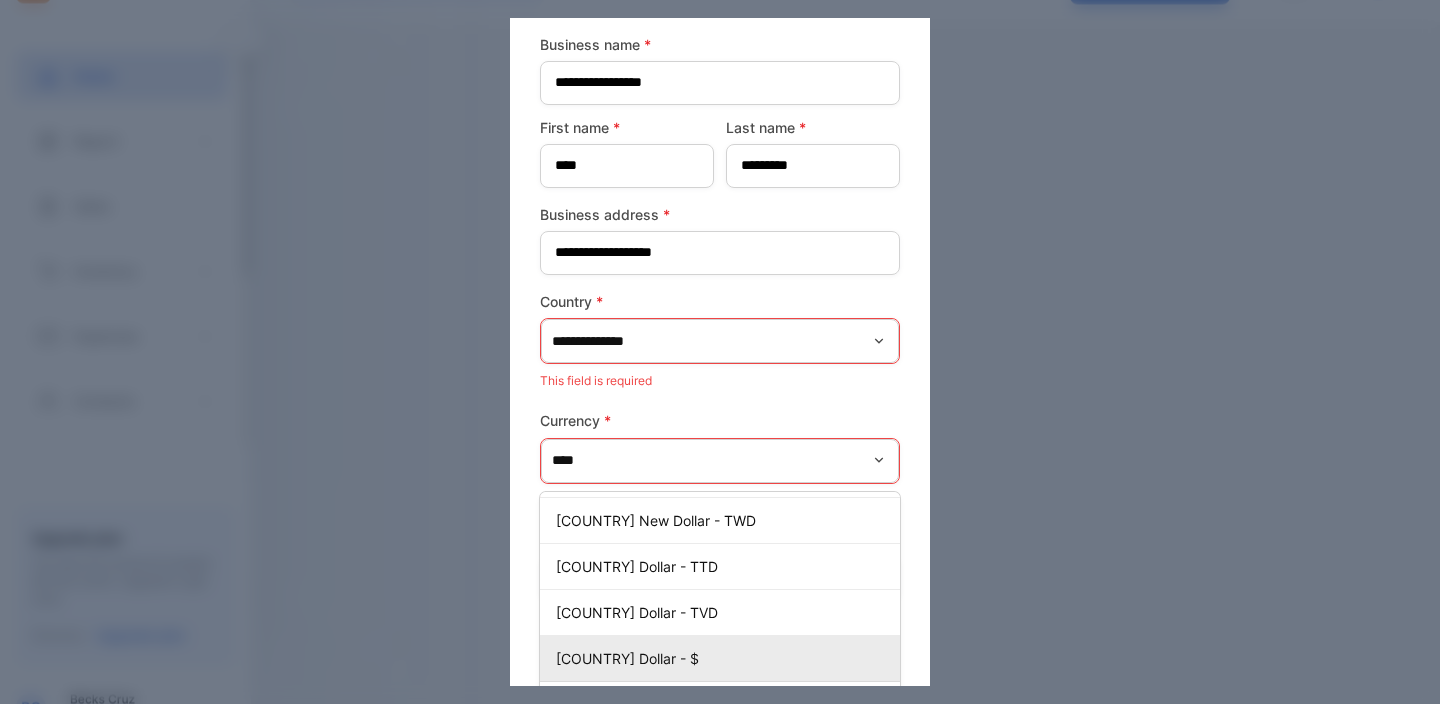 click on "[COUNTRY] Dollar - $" at bounding box center (724, 658) 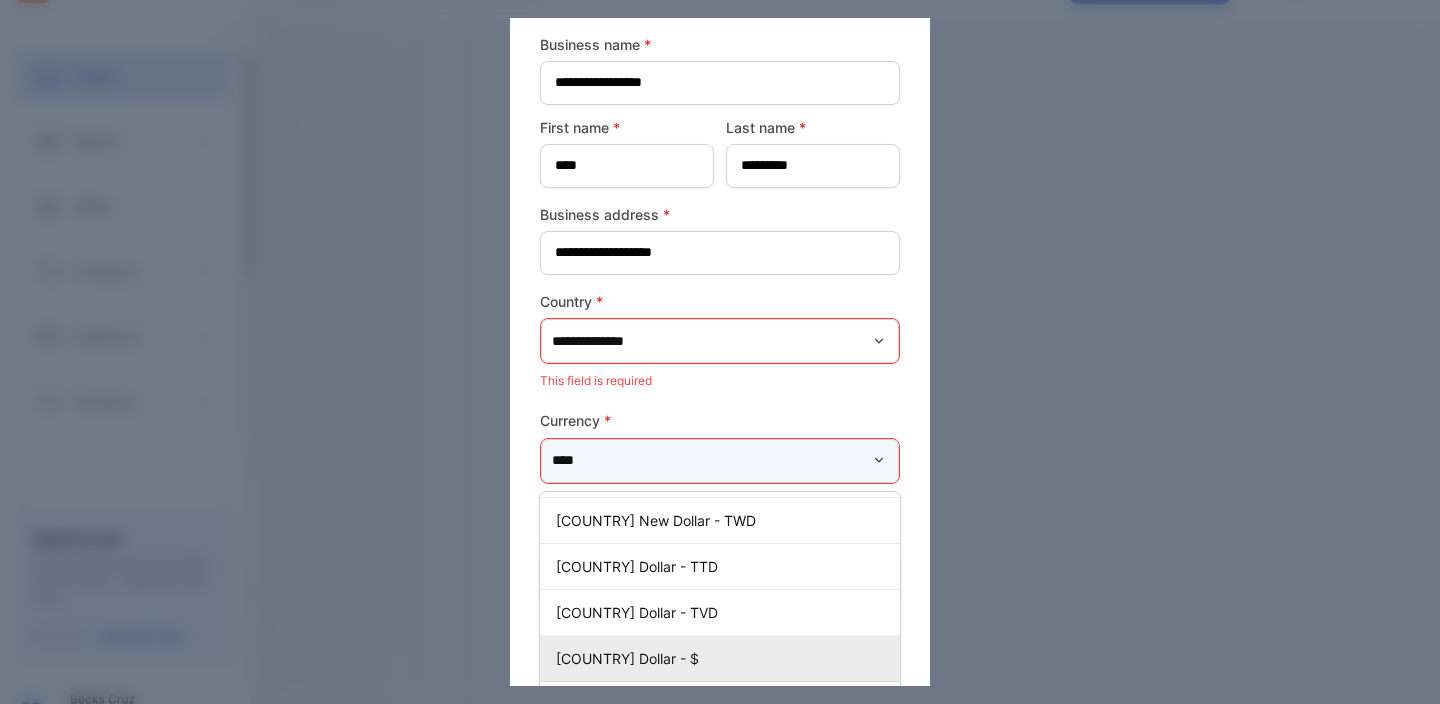type on "**********" 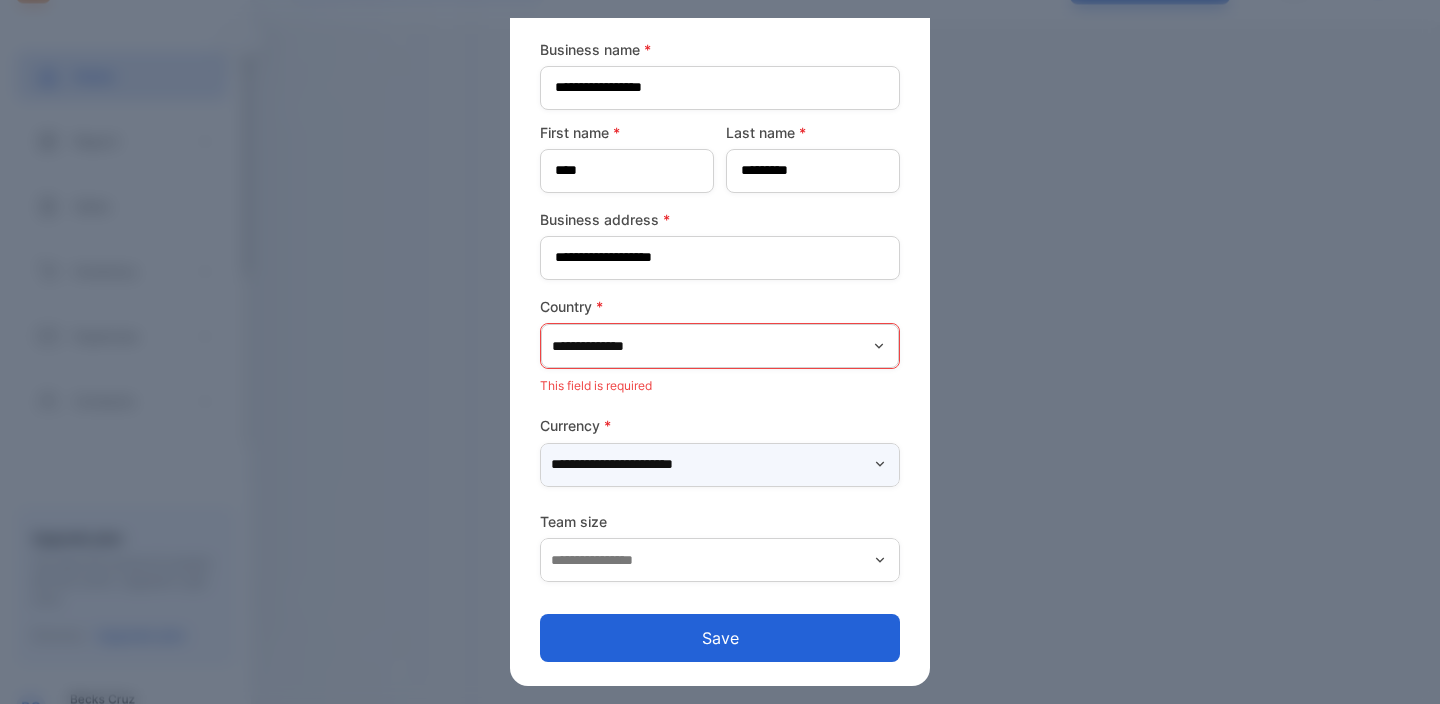 scroll, scrollTop: 72, scrollLeft: 0, axis: vertical 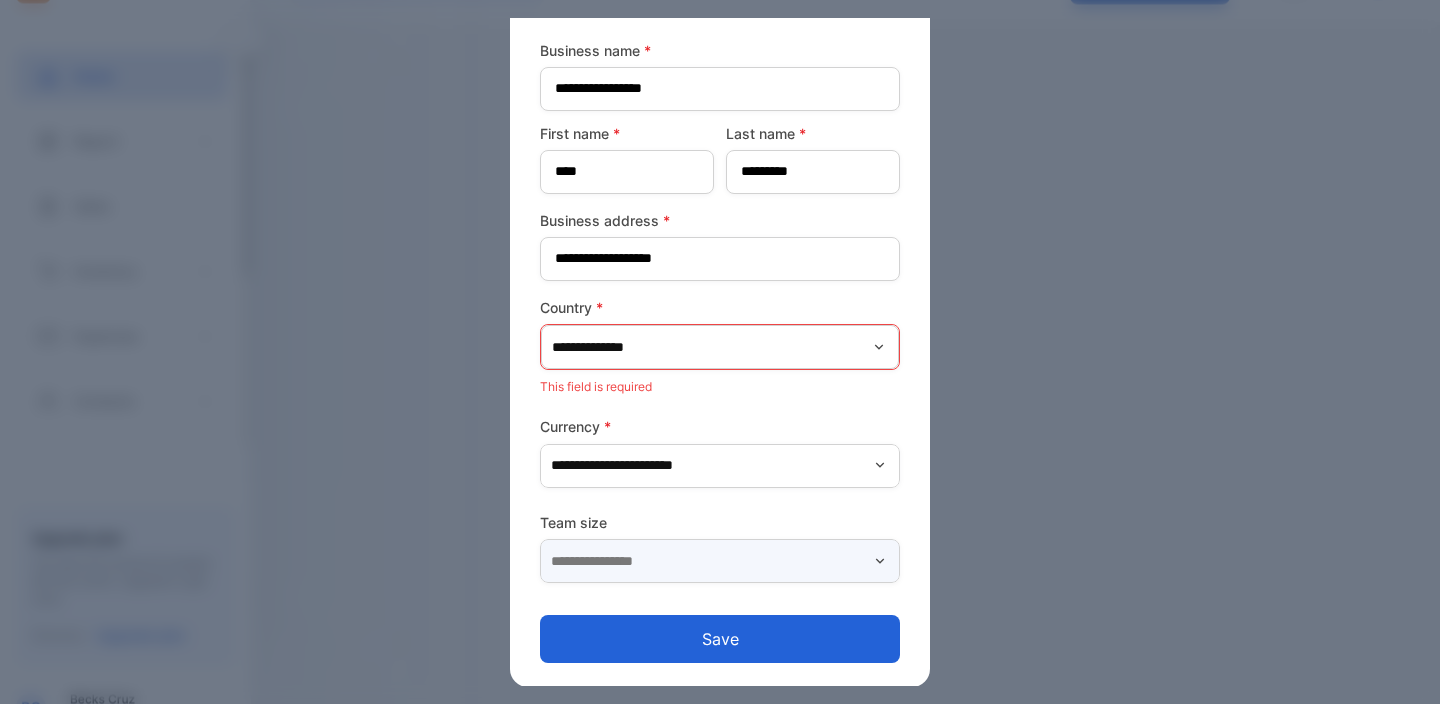 click at bounding box center [720, 561] 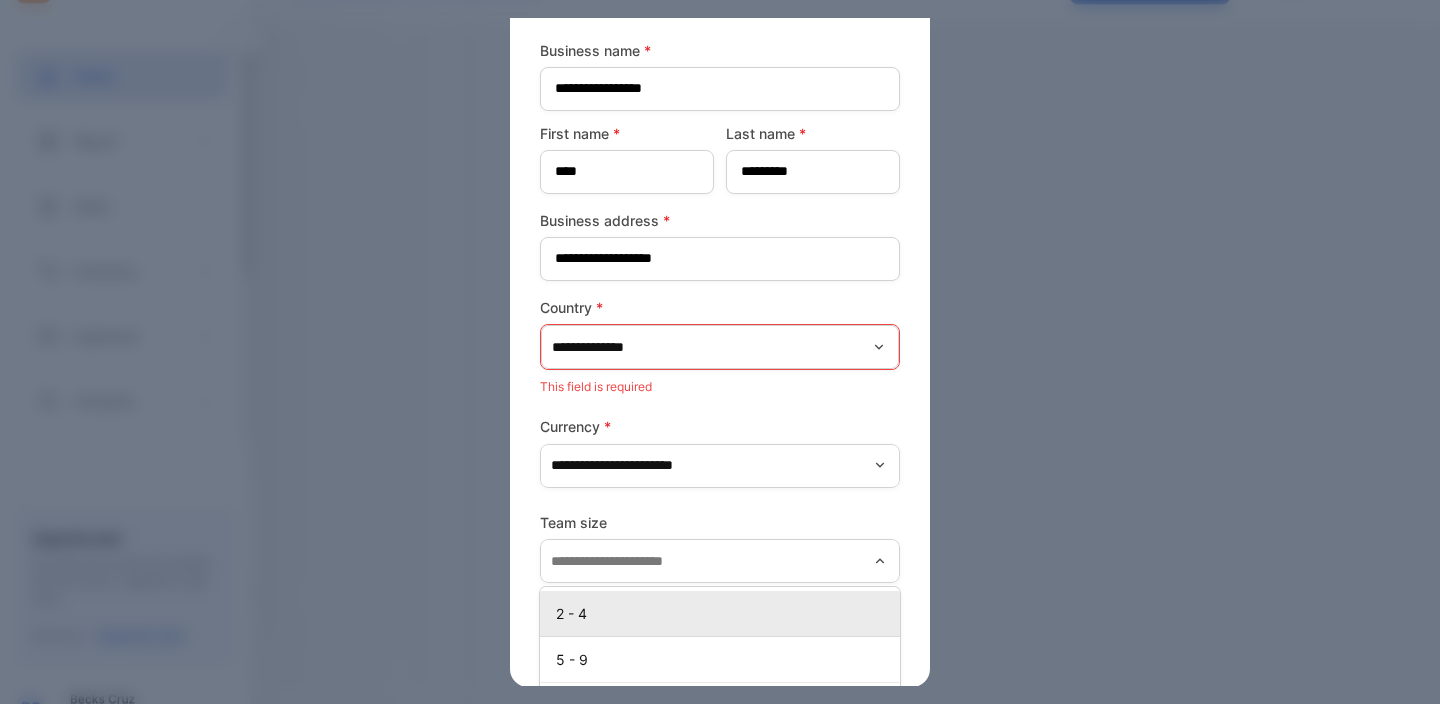 click on "2 - 4" at bounding box center [724, 613] 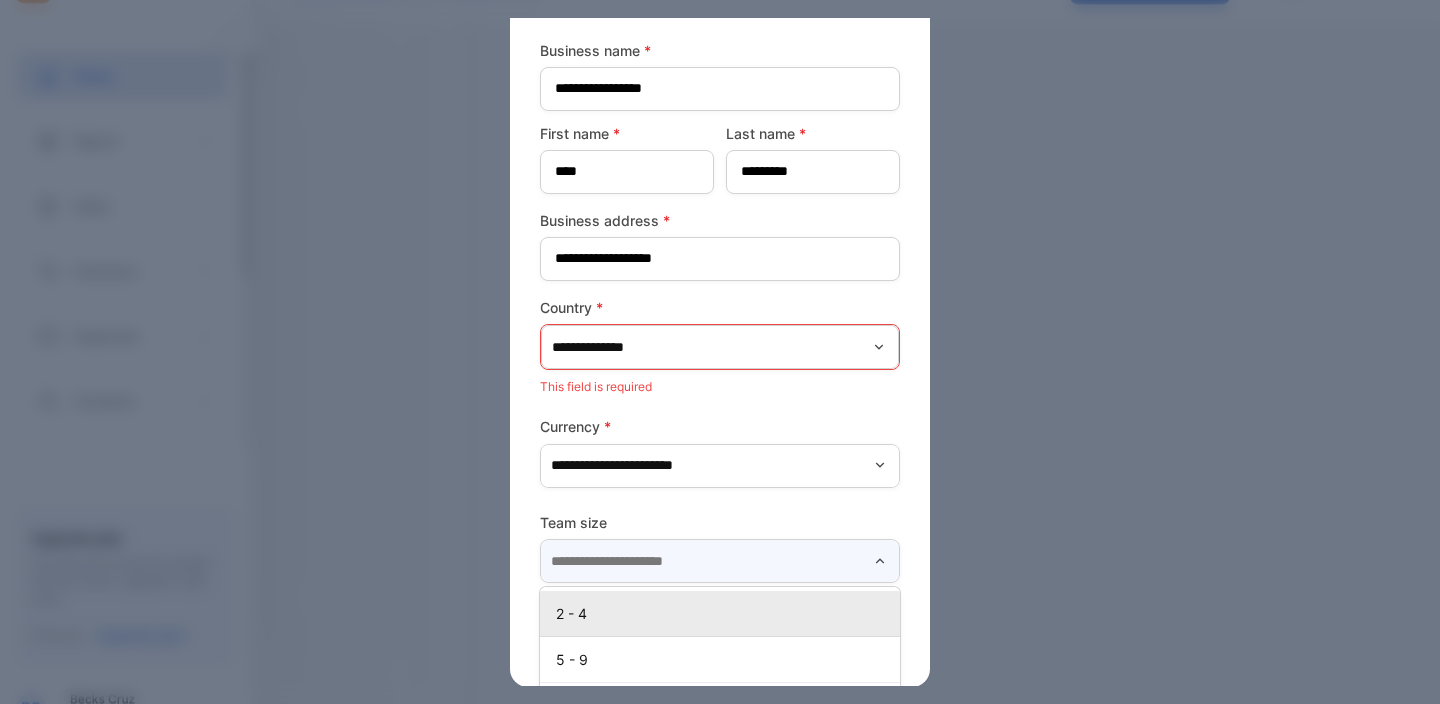 type on "*****" 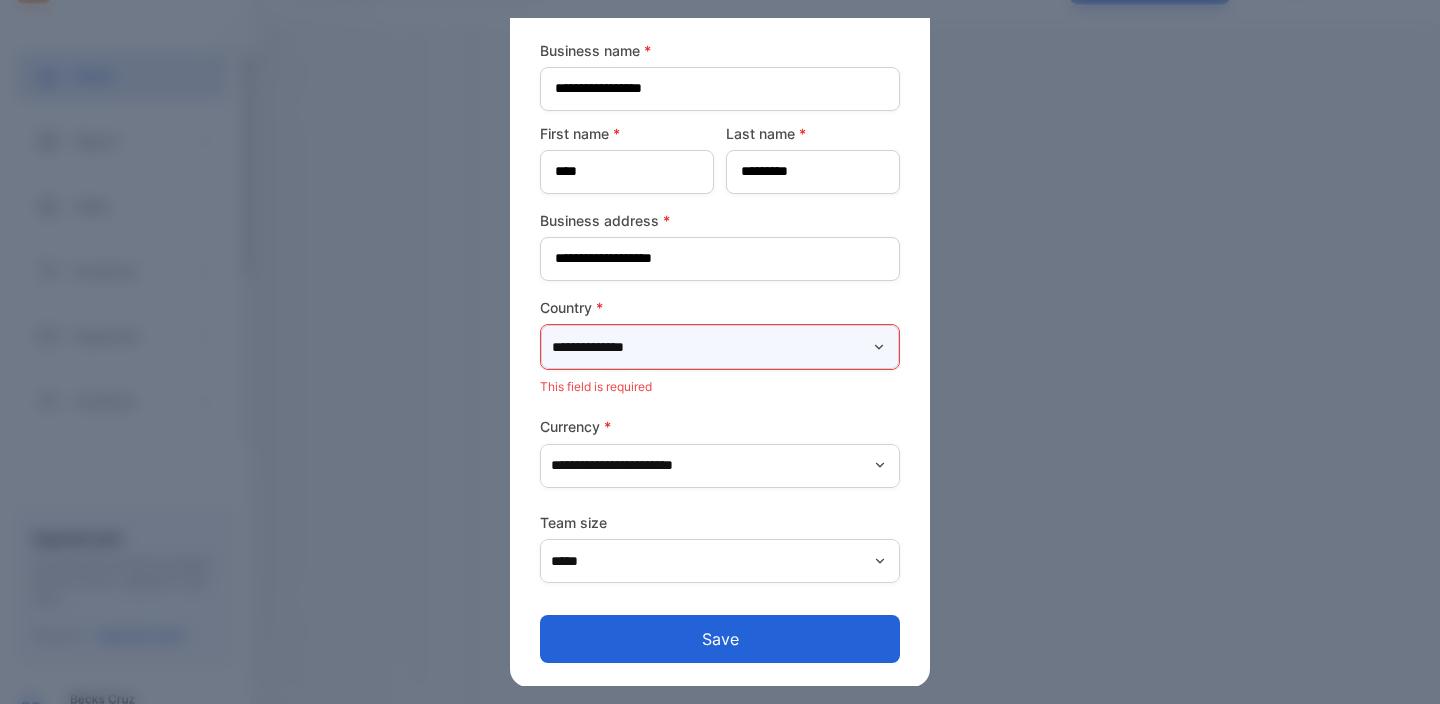 click on "**********" at bounding box center (720, 347) 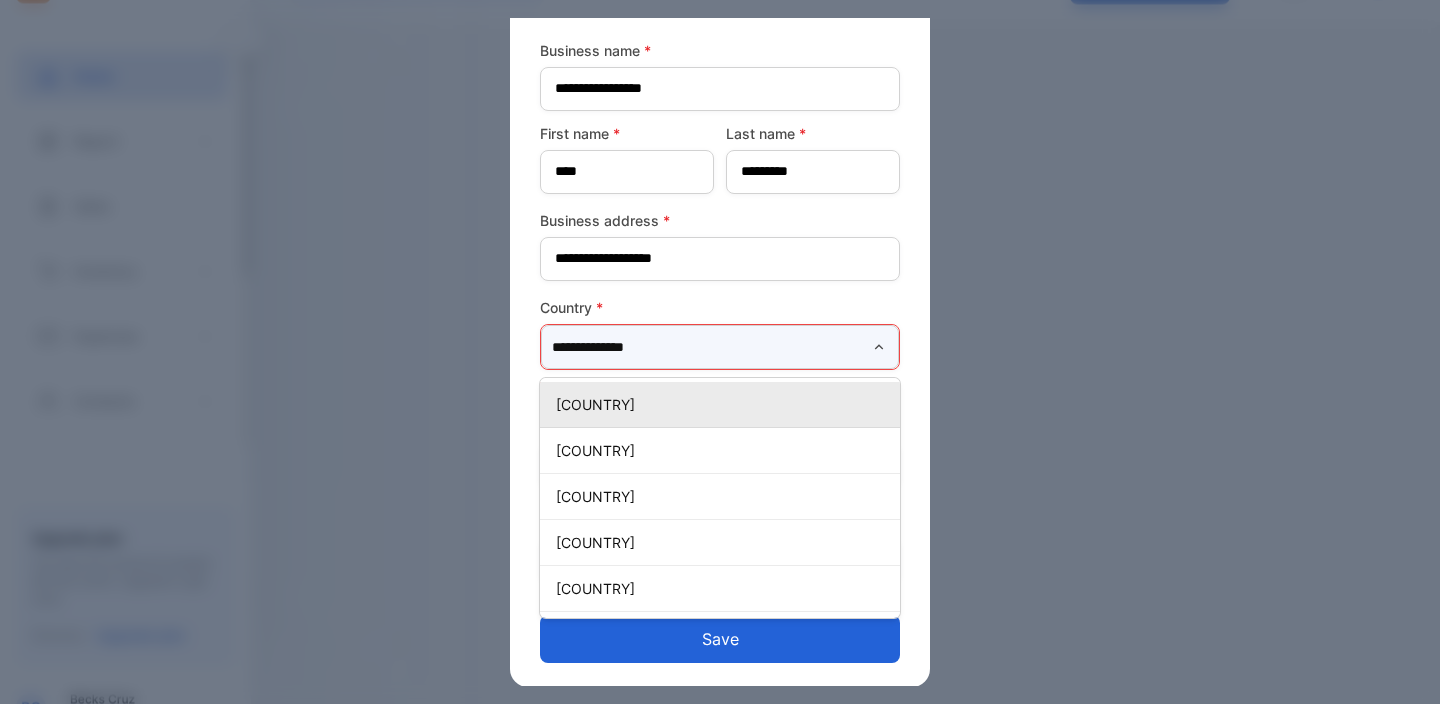 click on "**********" at bounding box center (720, 347) 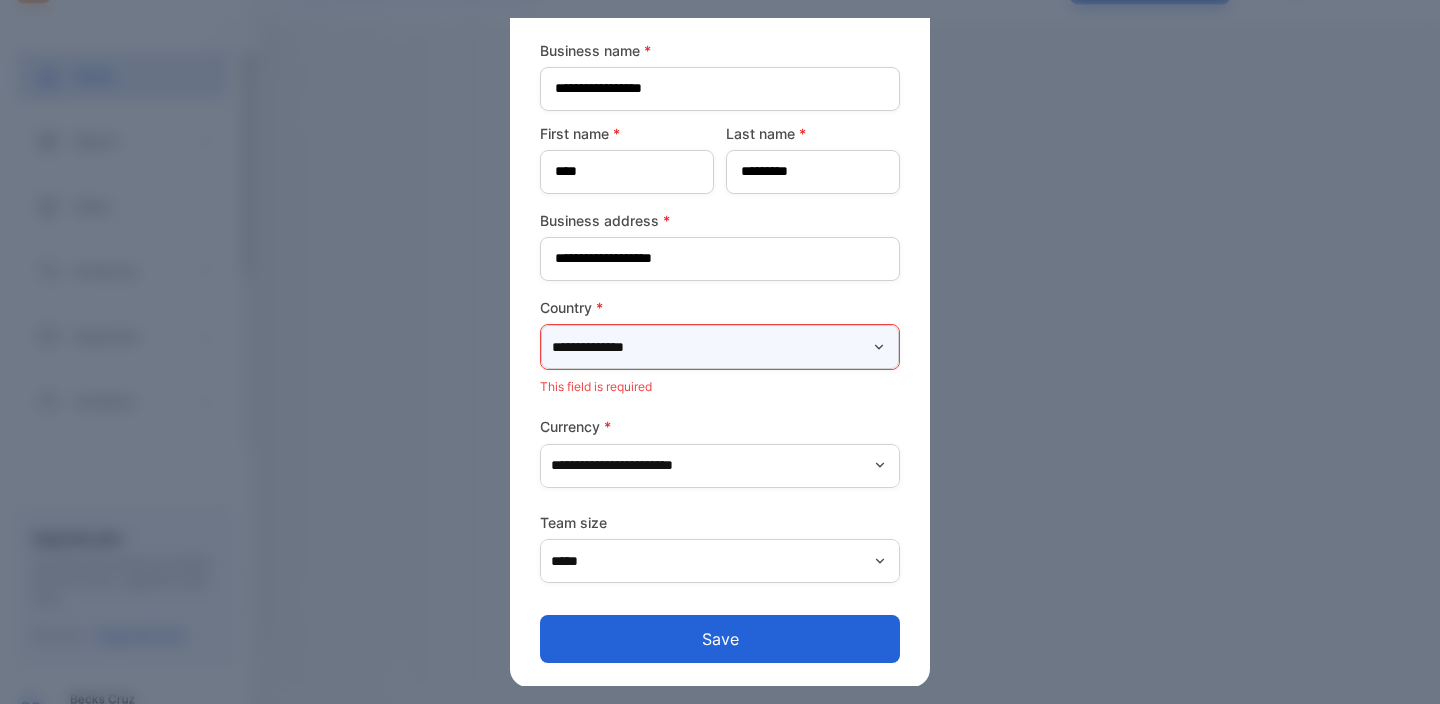 click on "**********" at bounding box center (720, 347) 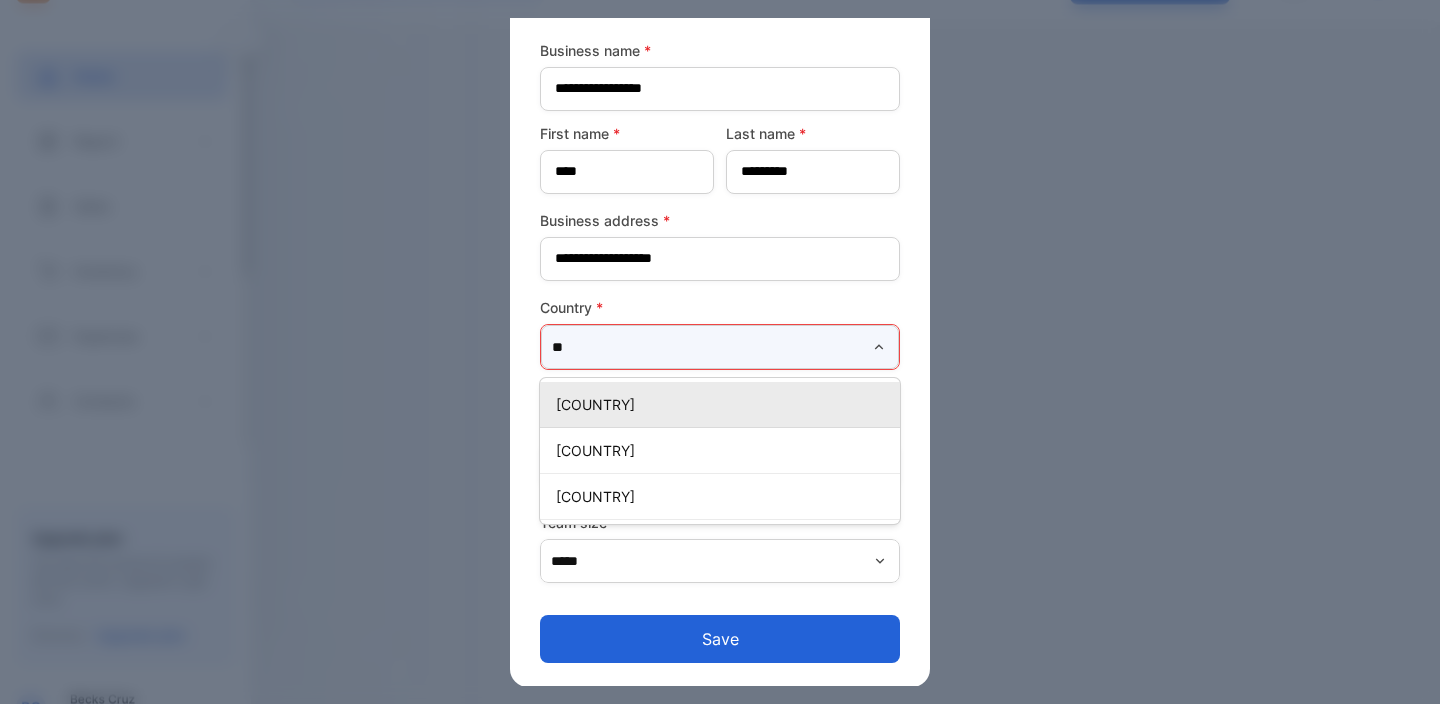 type on "*" 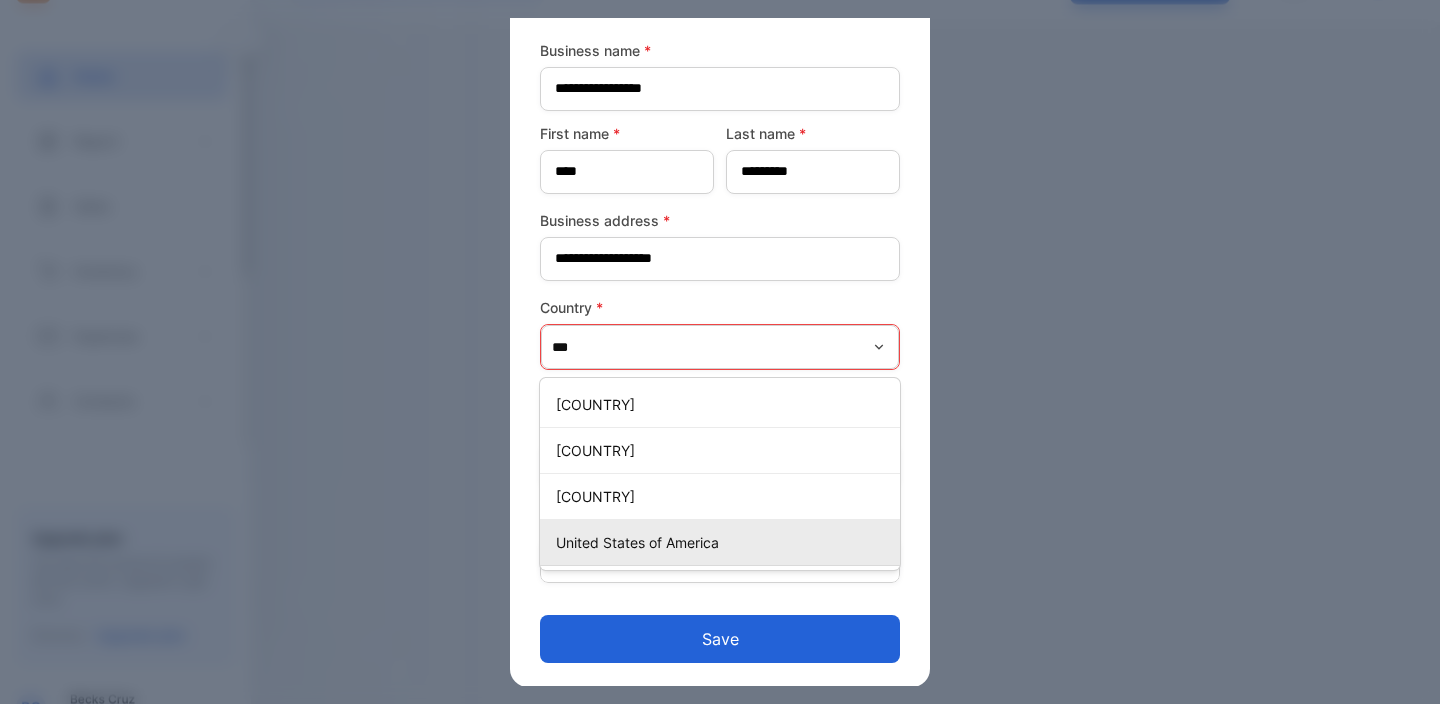 click on "United States of America" at bounding box center (720, 543) 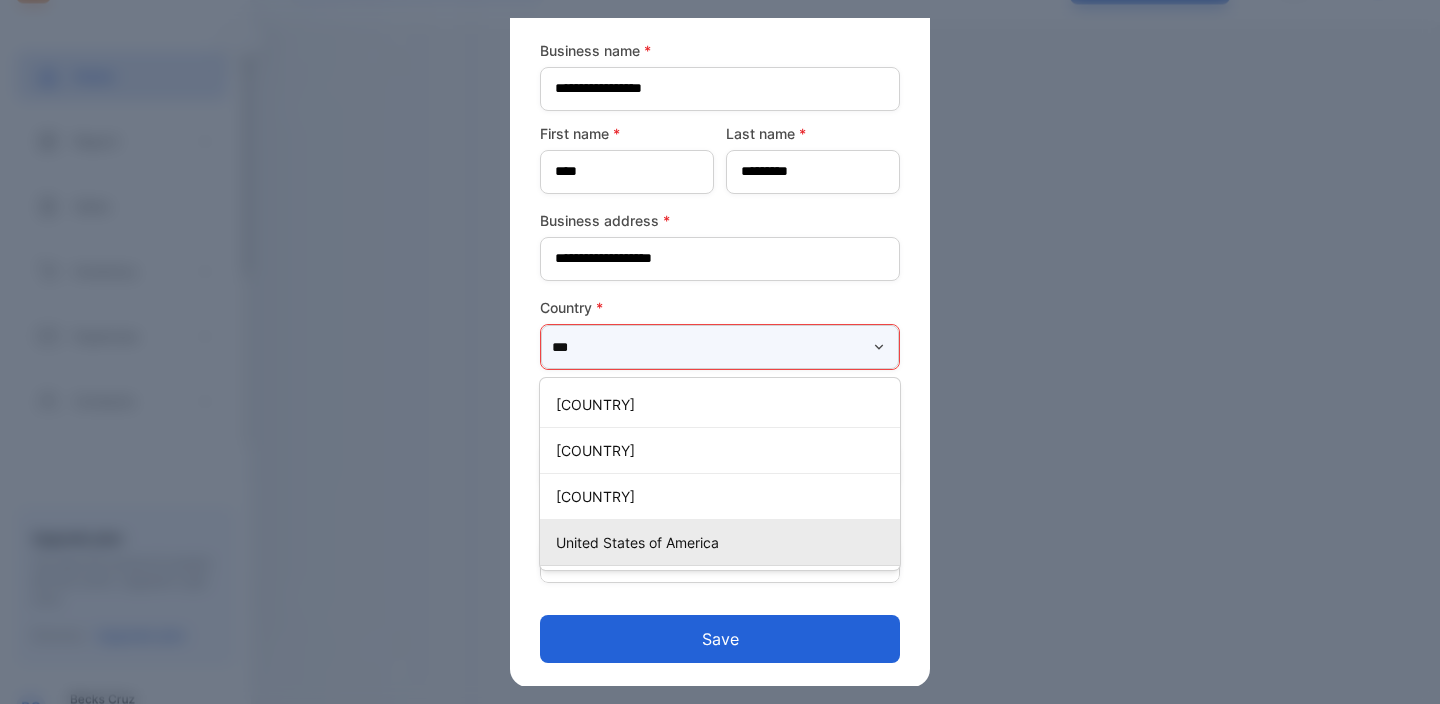 type on "**********" 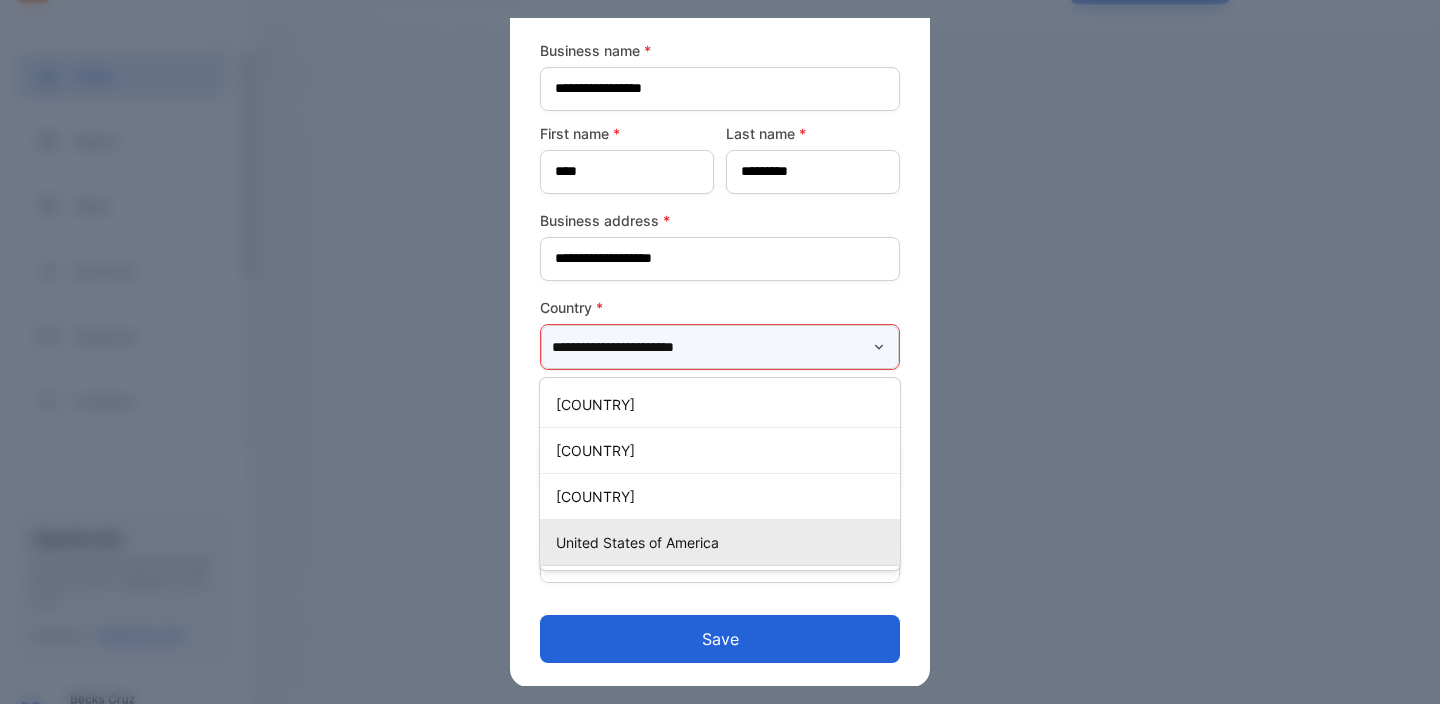 scroll, scrollTop: 48, scrollLeft: 0, axis: vertical 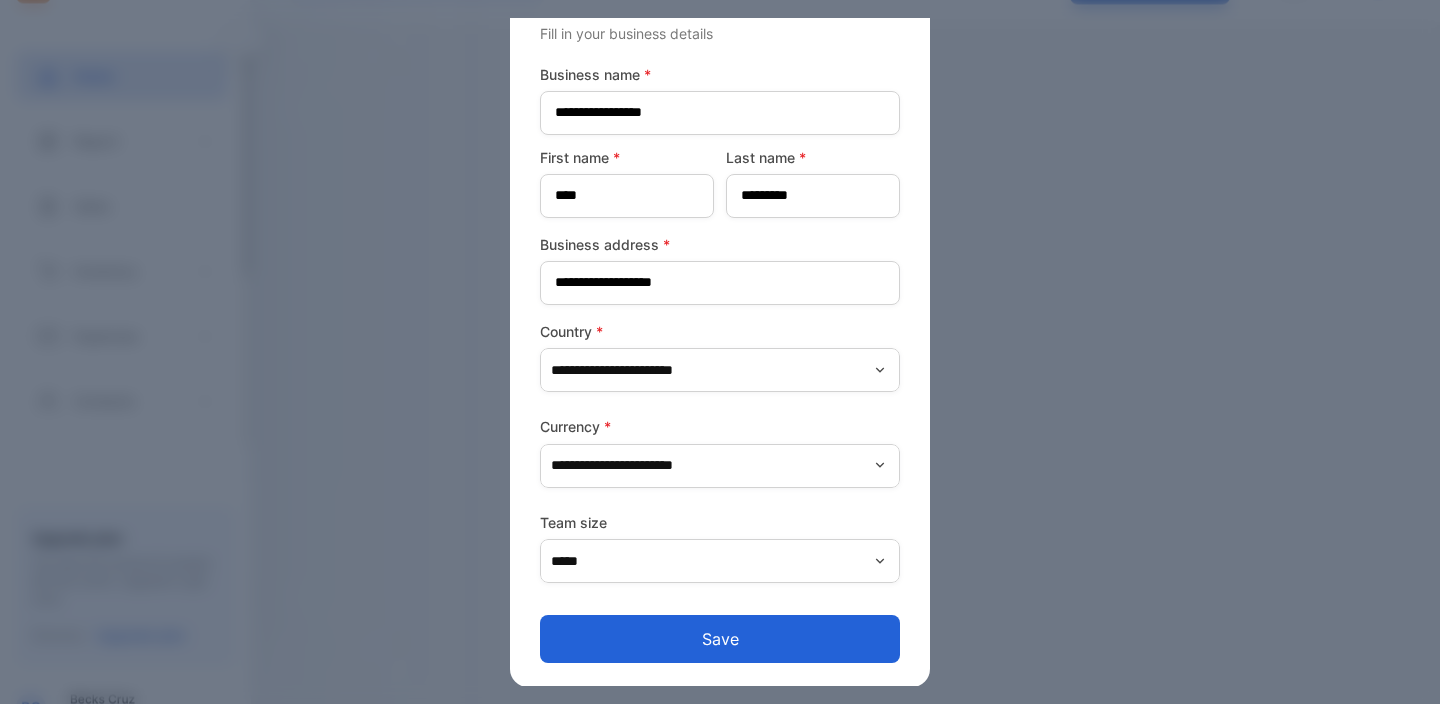 click on "Save" at bounding box center [720, 639] 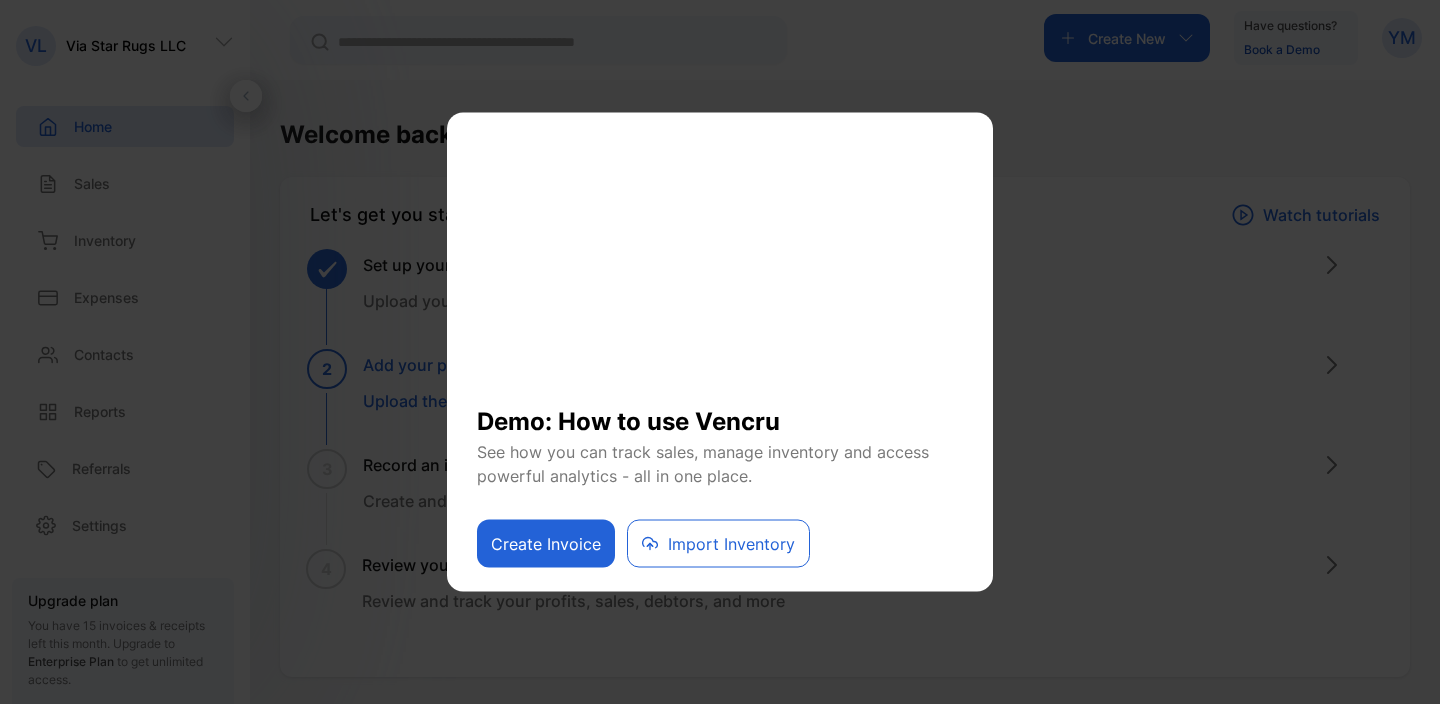 click on "Create Invoice" at bounding box center (546, 544) 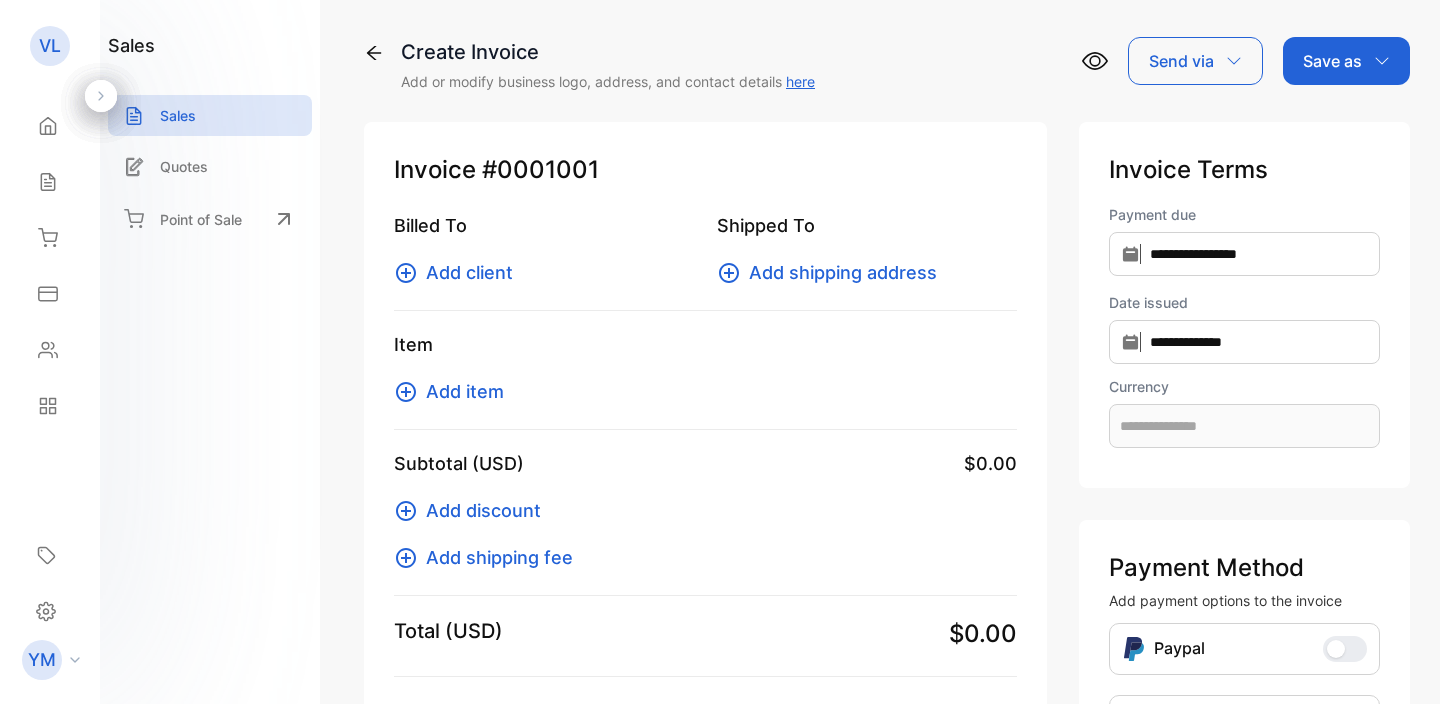 click on "Add client" at bounding box center (469, 272) 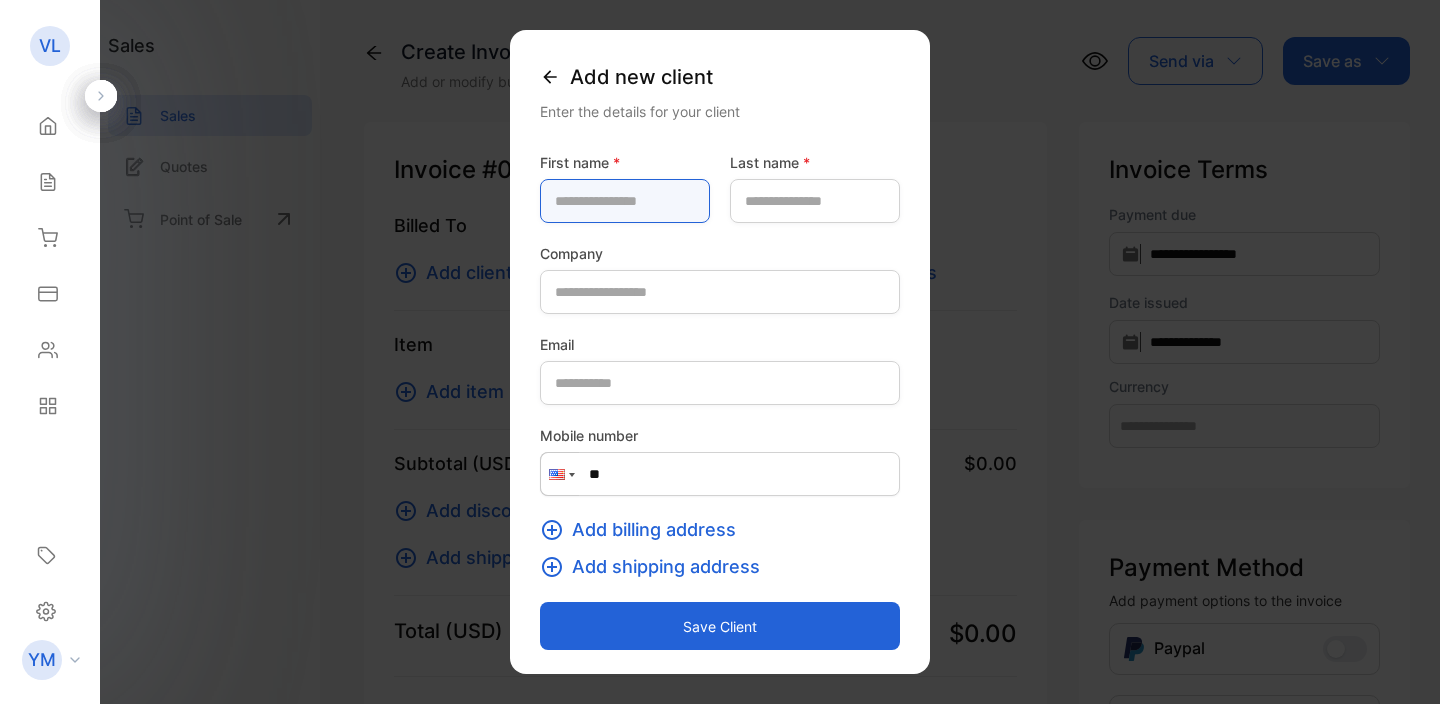 click at bounding box center [625, 201] 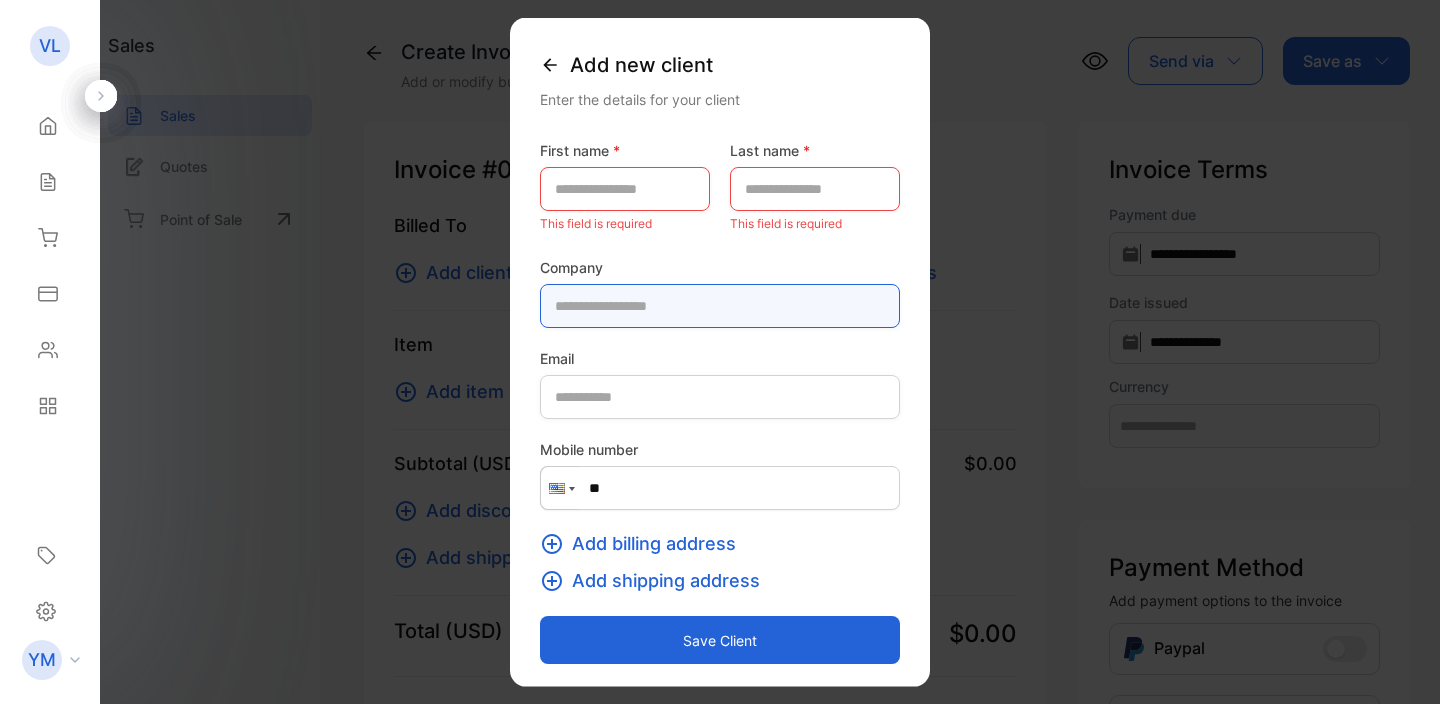 click at bounding box center (720, 306) 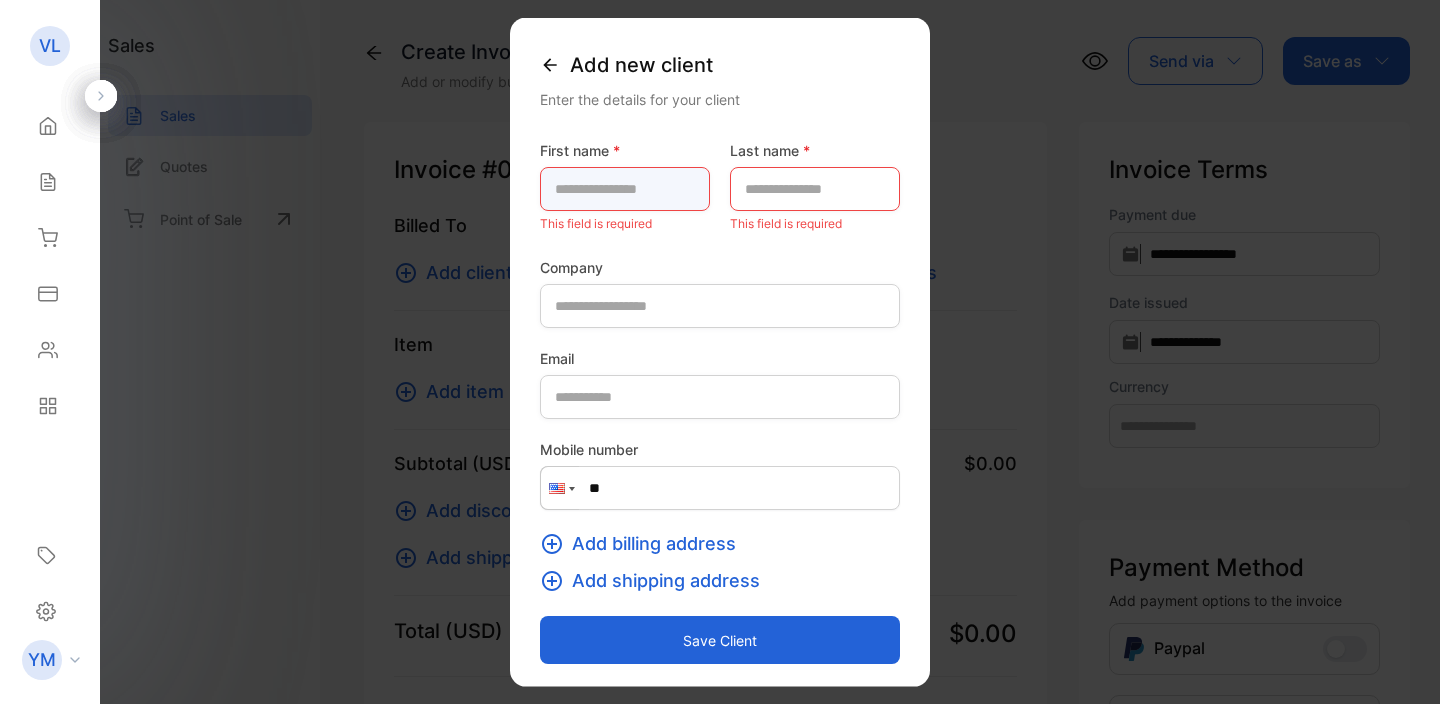 click at bounding box center [625, 189] 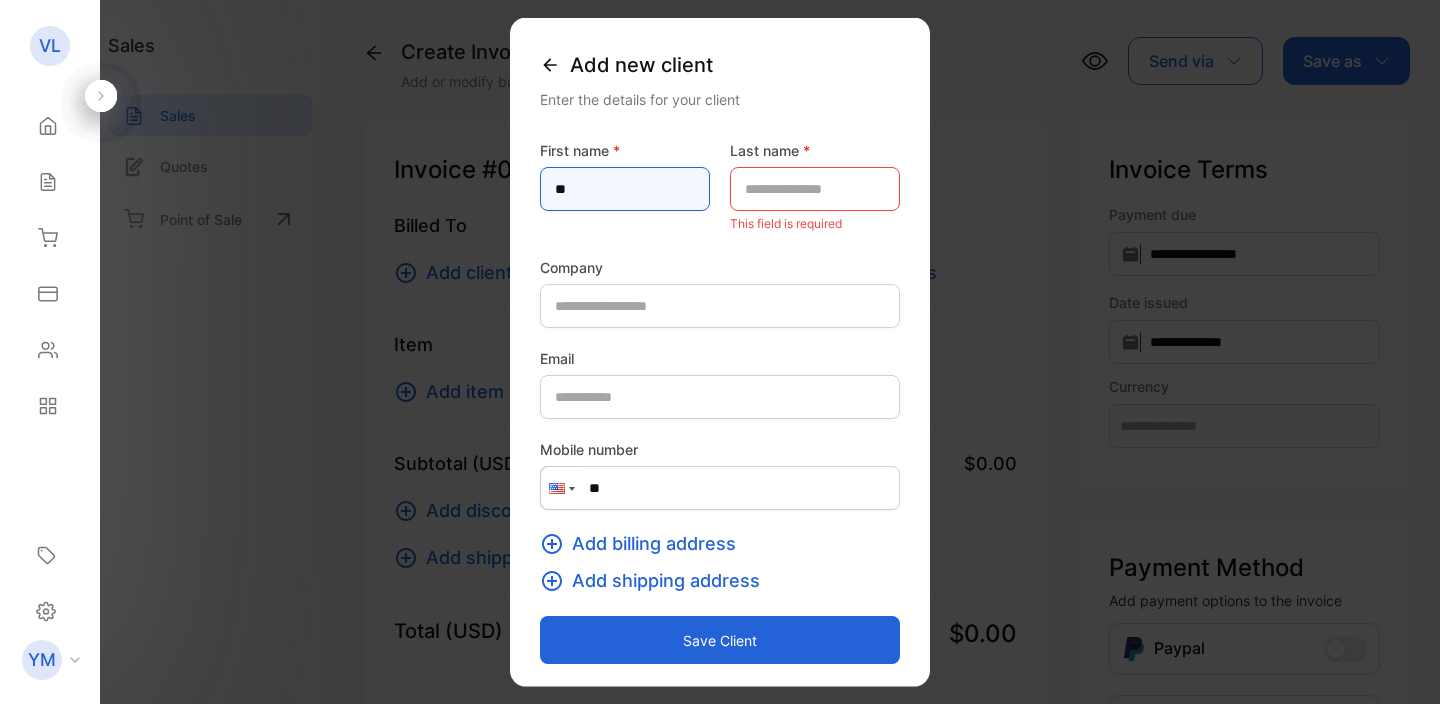 type on "*" 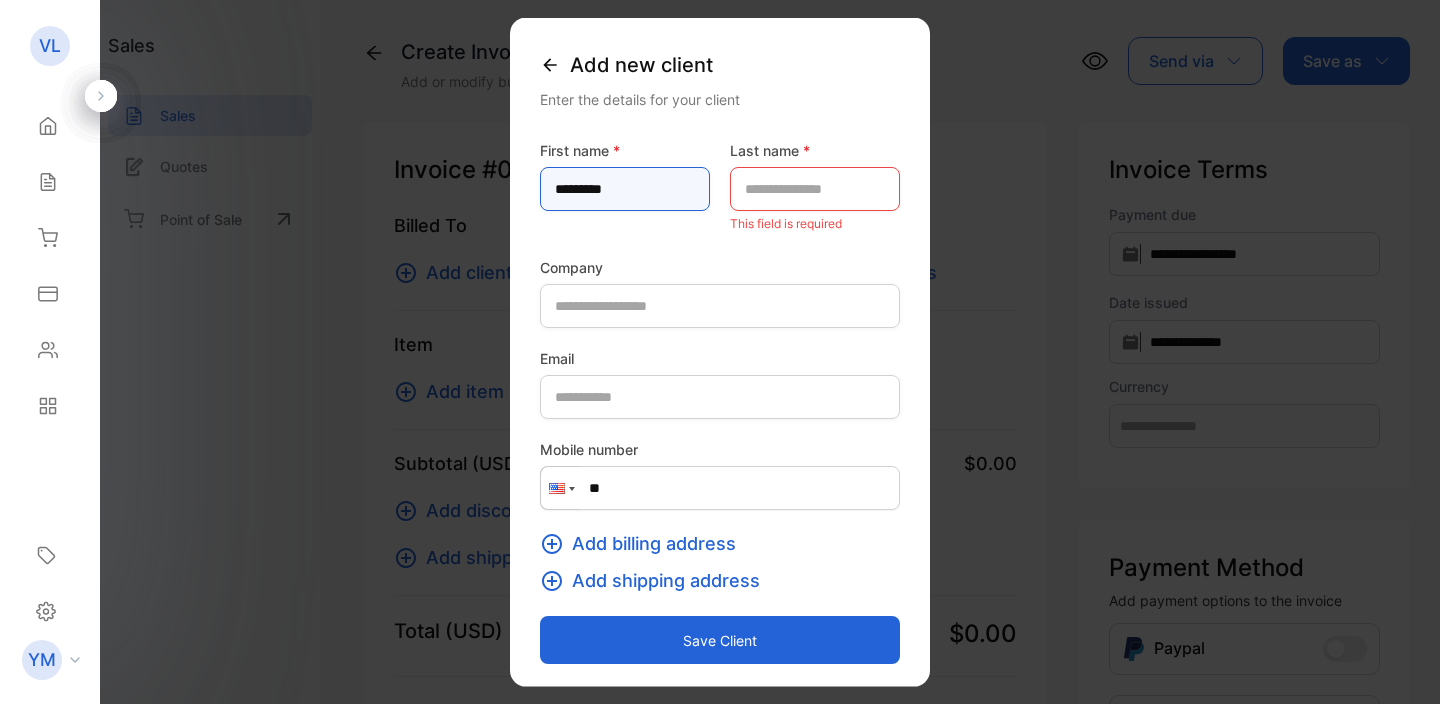 type on "*********" 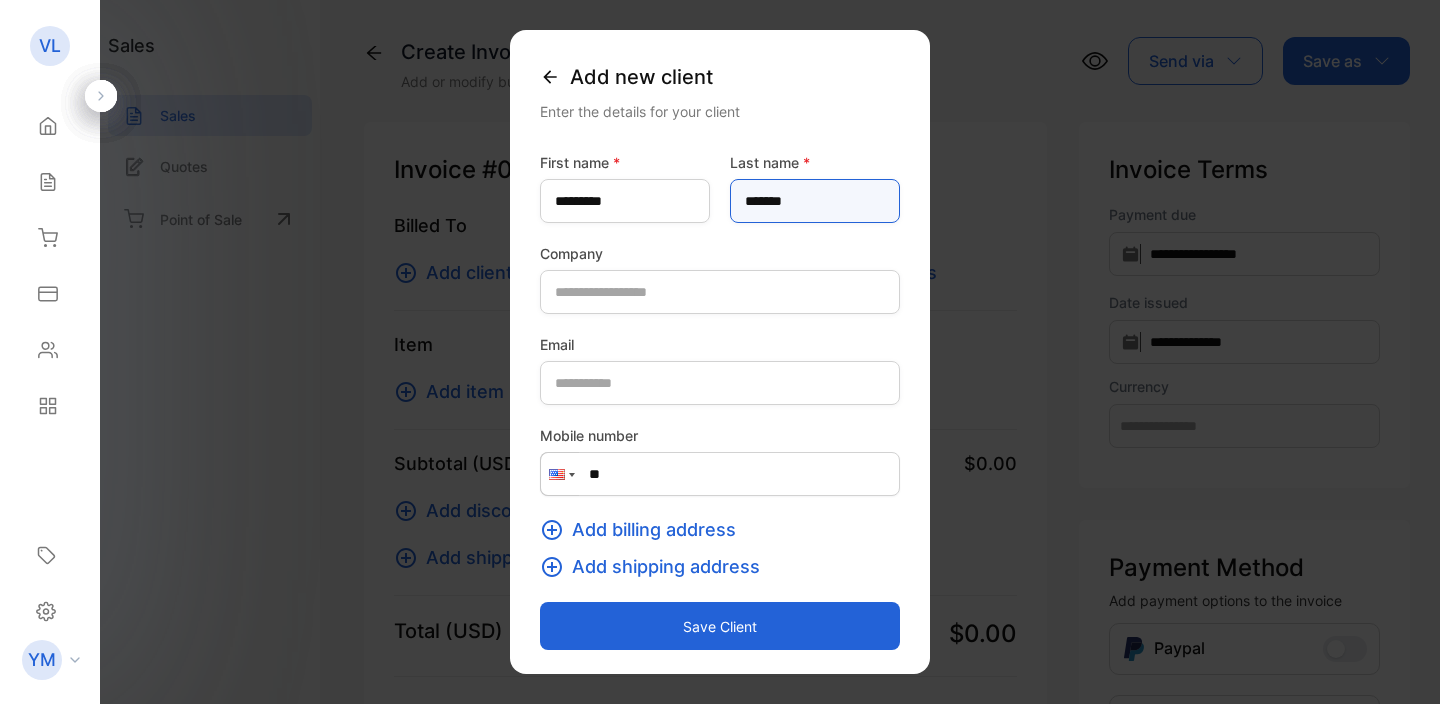 type on "*******" 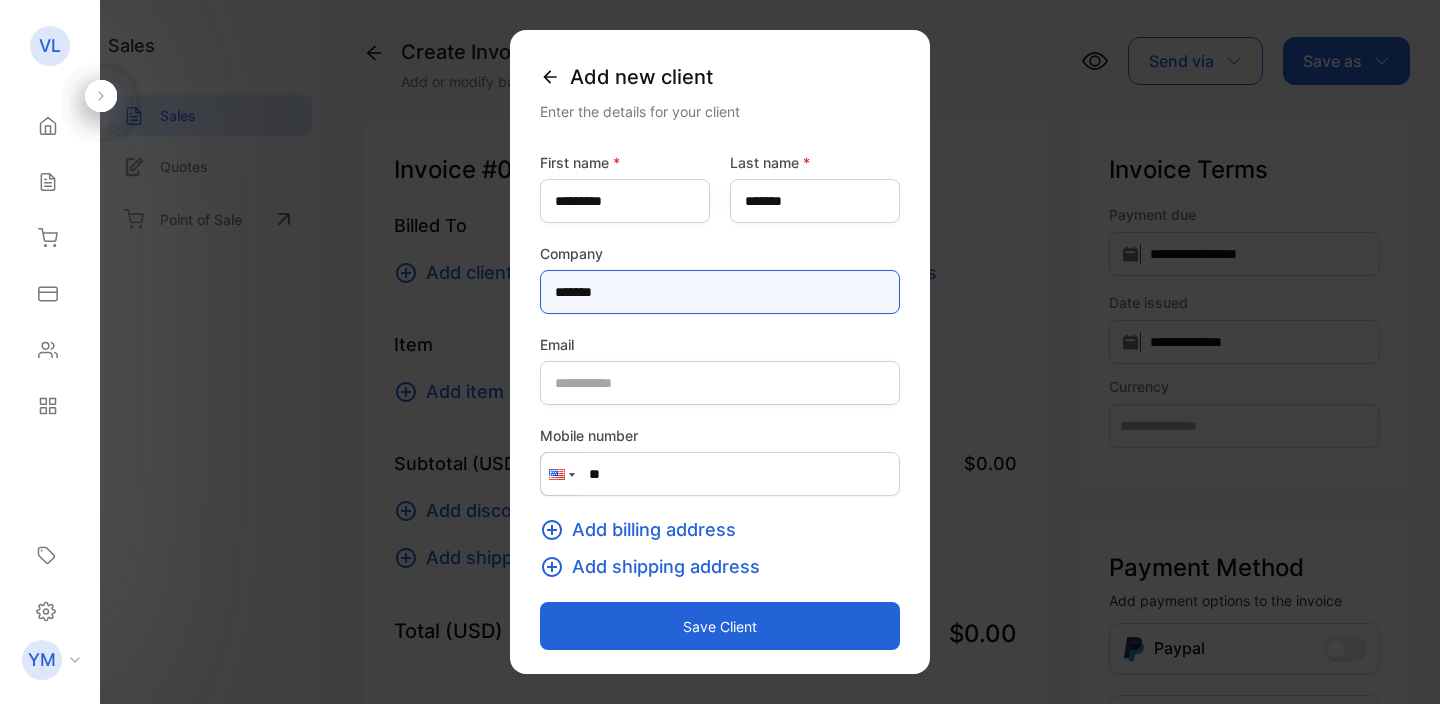 type on "*******" 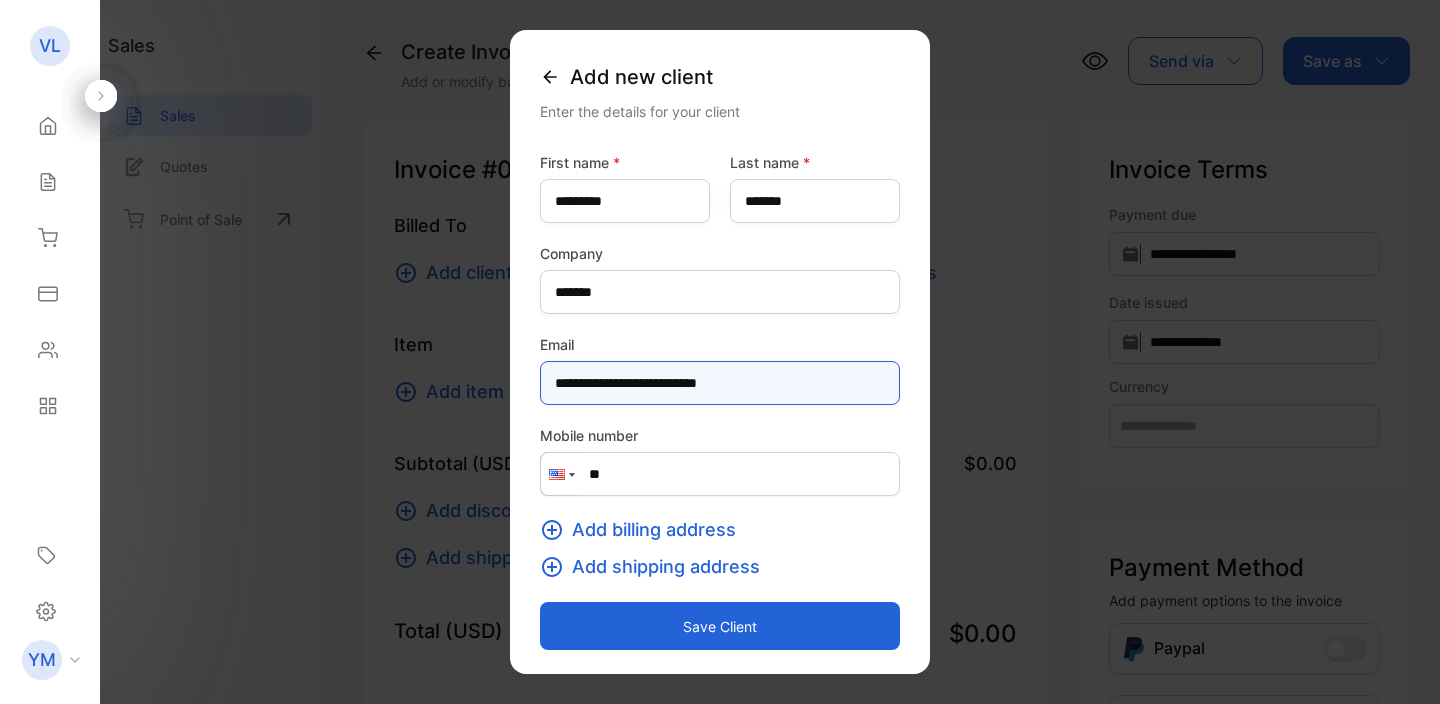 type on "**********" 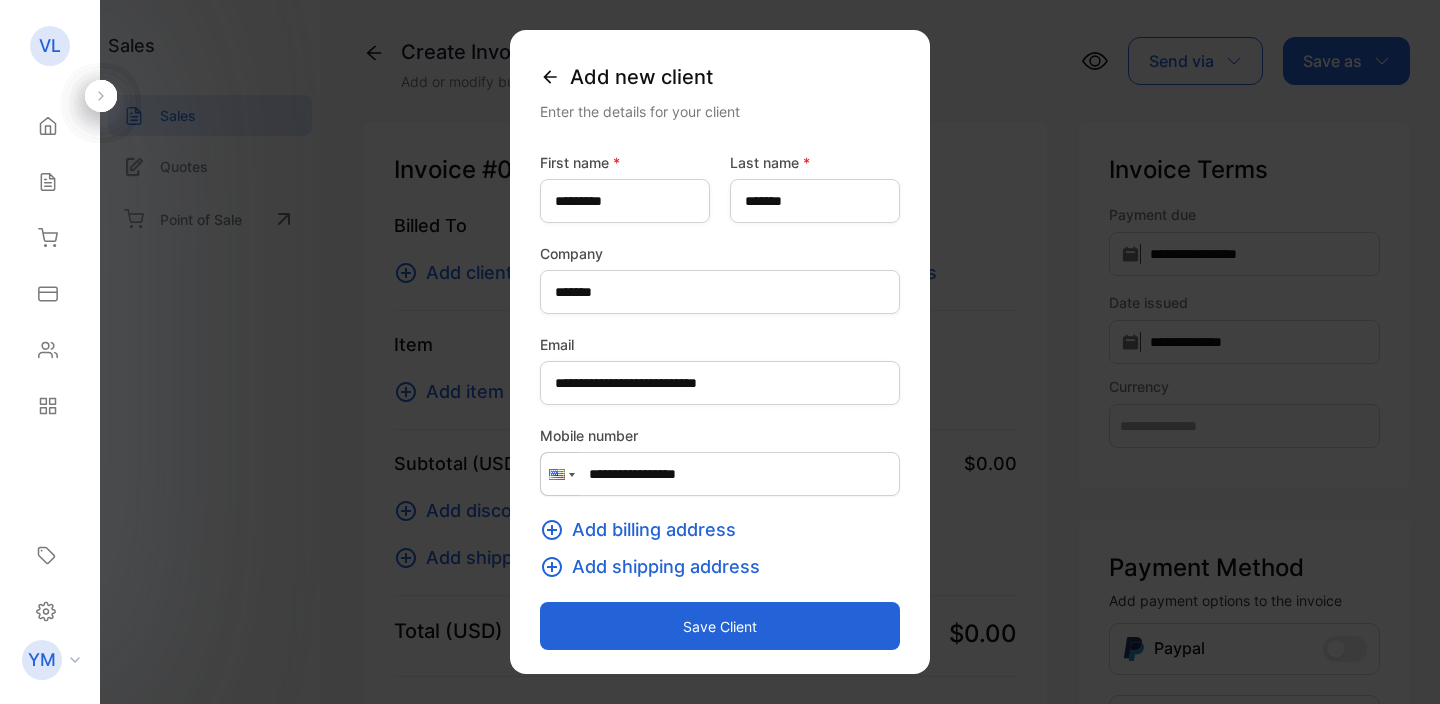 type on "**********" 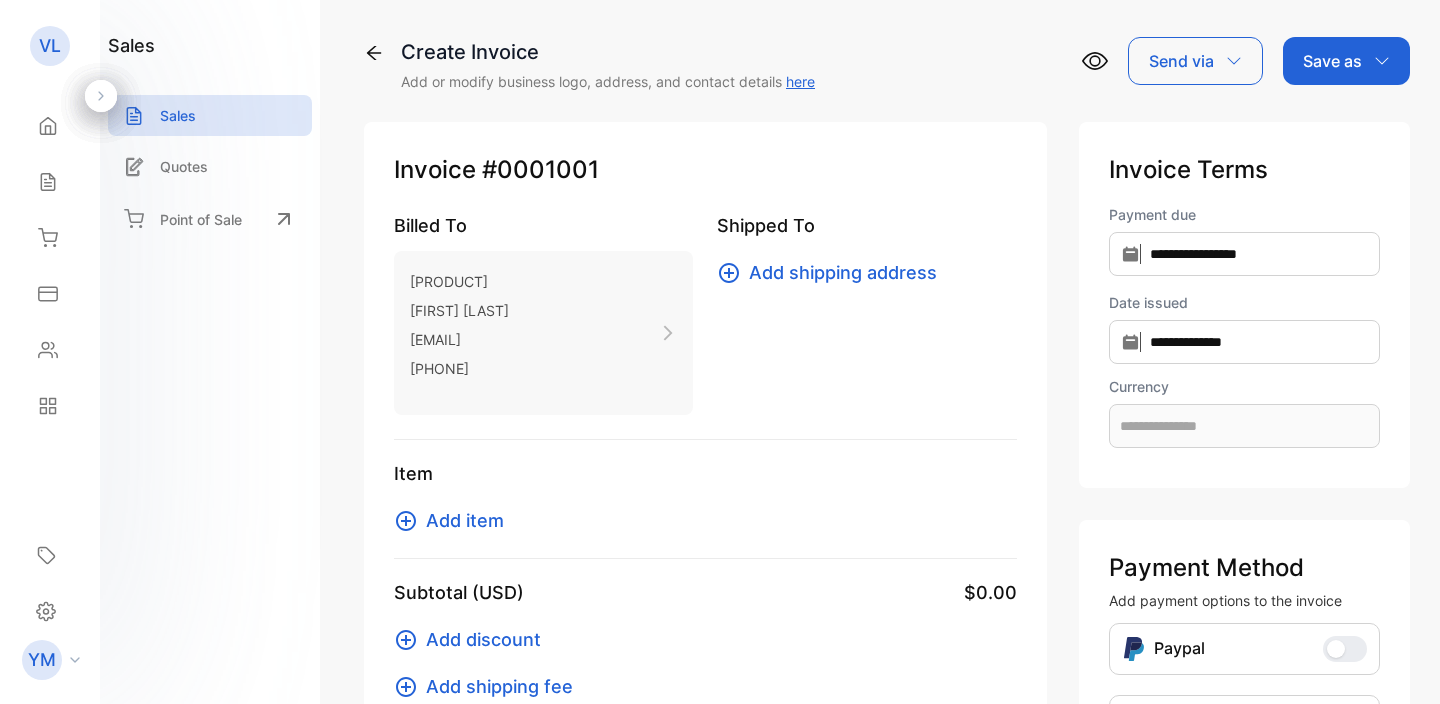 click on "Add item" at bounding box center (465, 520) 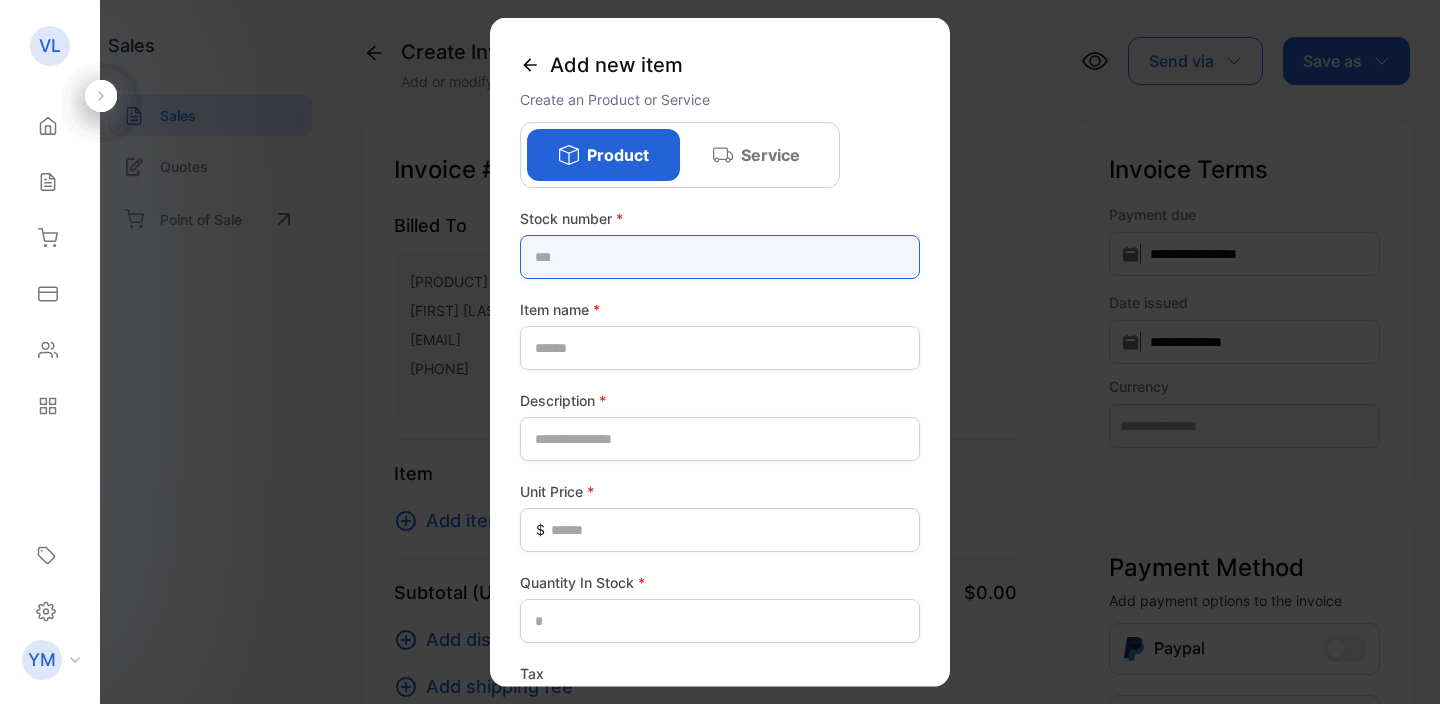 click at bounding box center (720, 257) 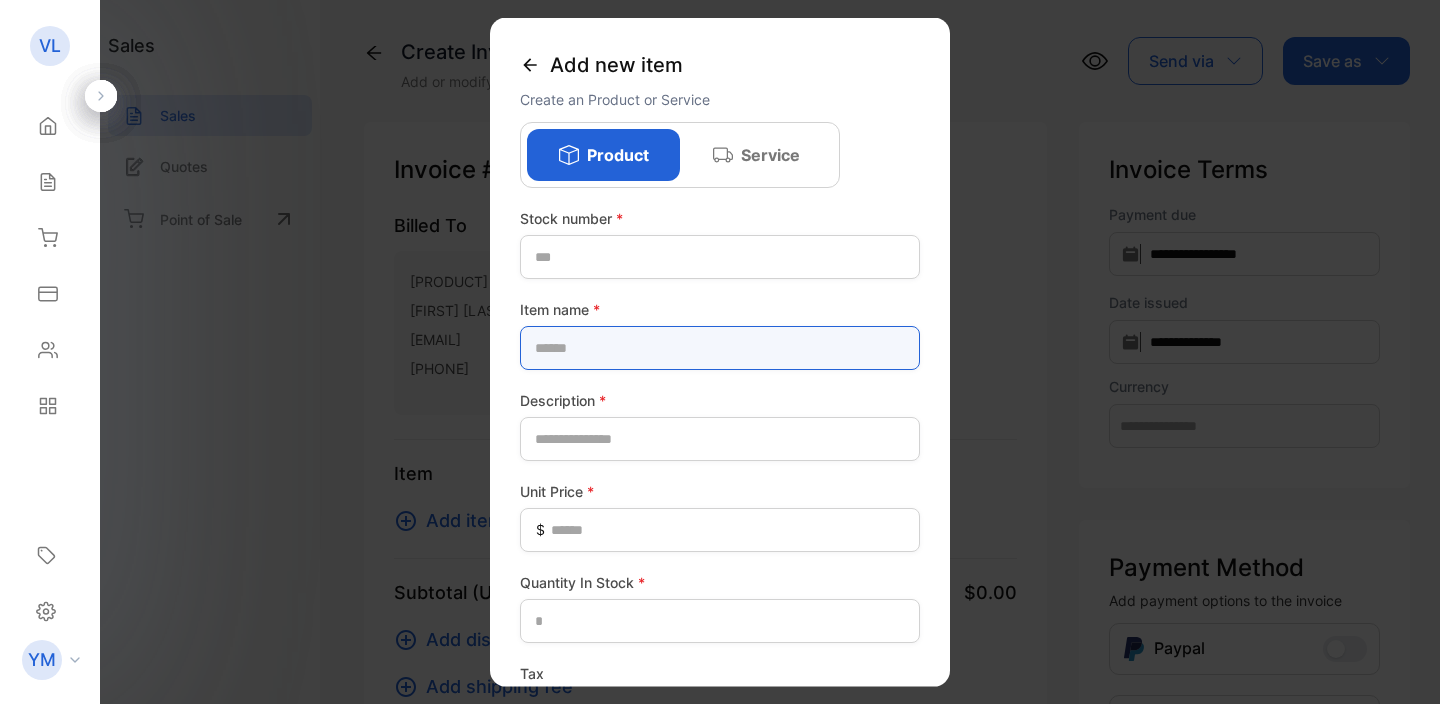 click at bounding box center [720, 348] 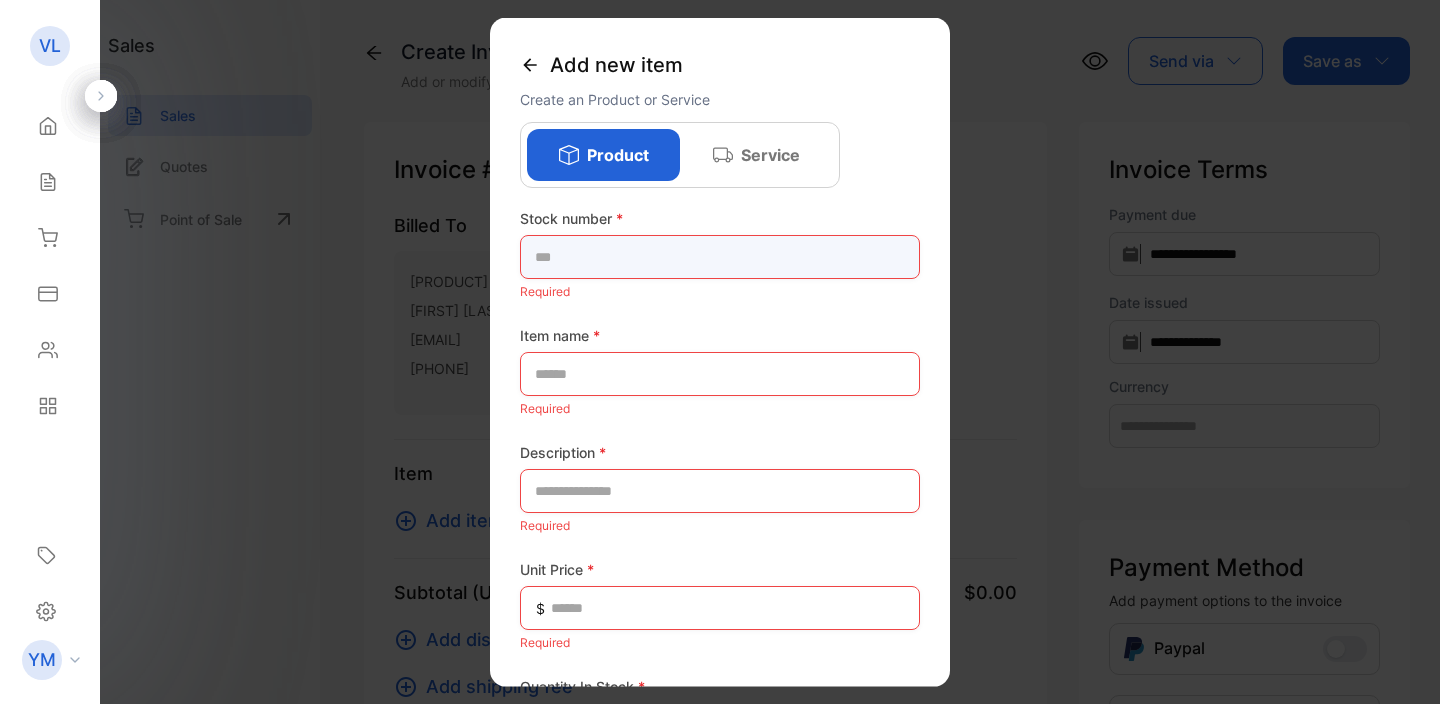 click at bounding box center [720, 257] 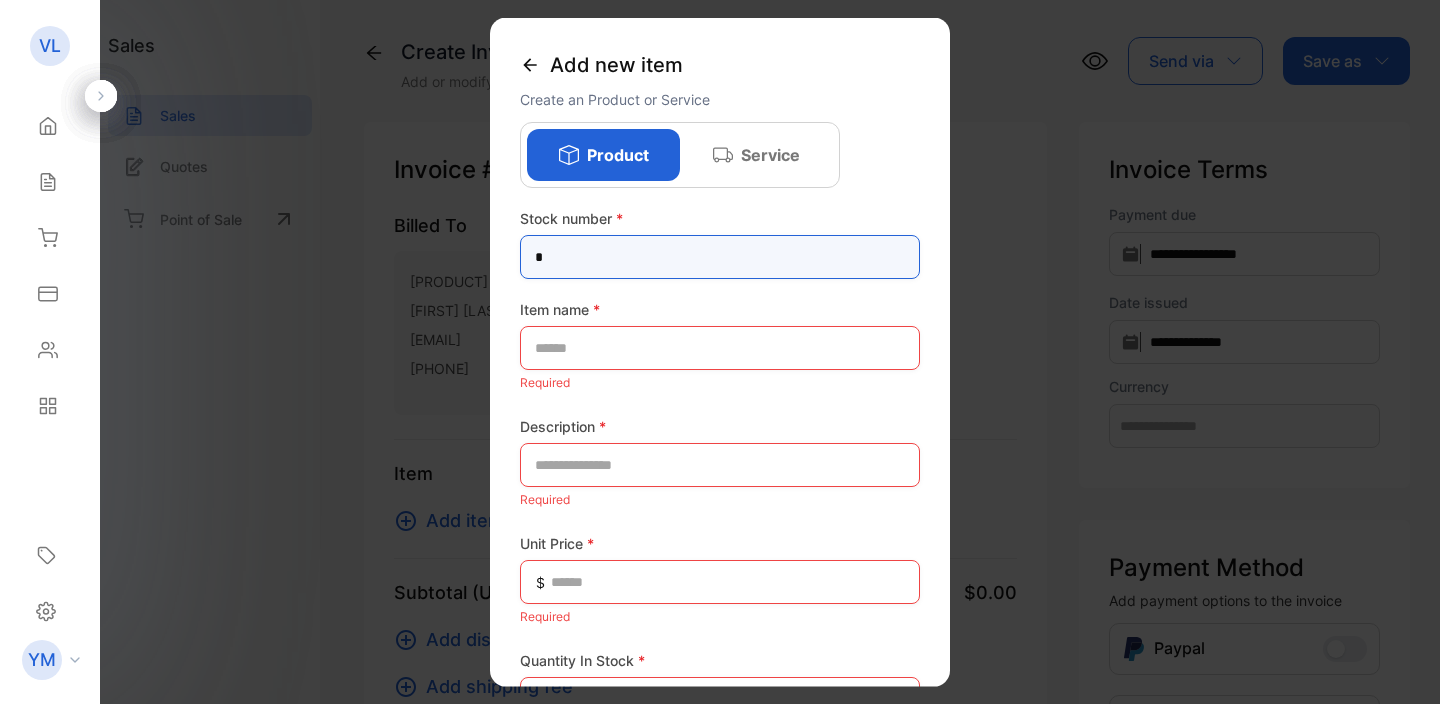 type on "*" 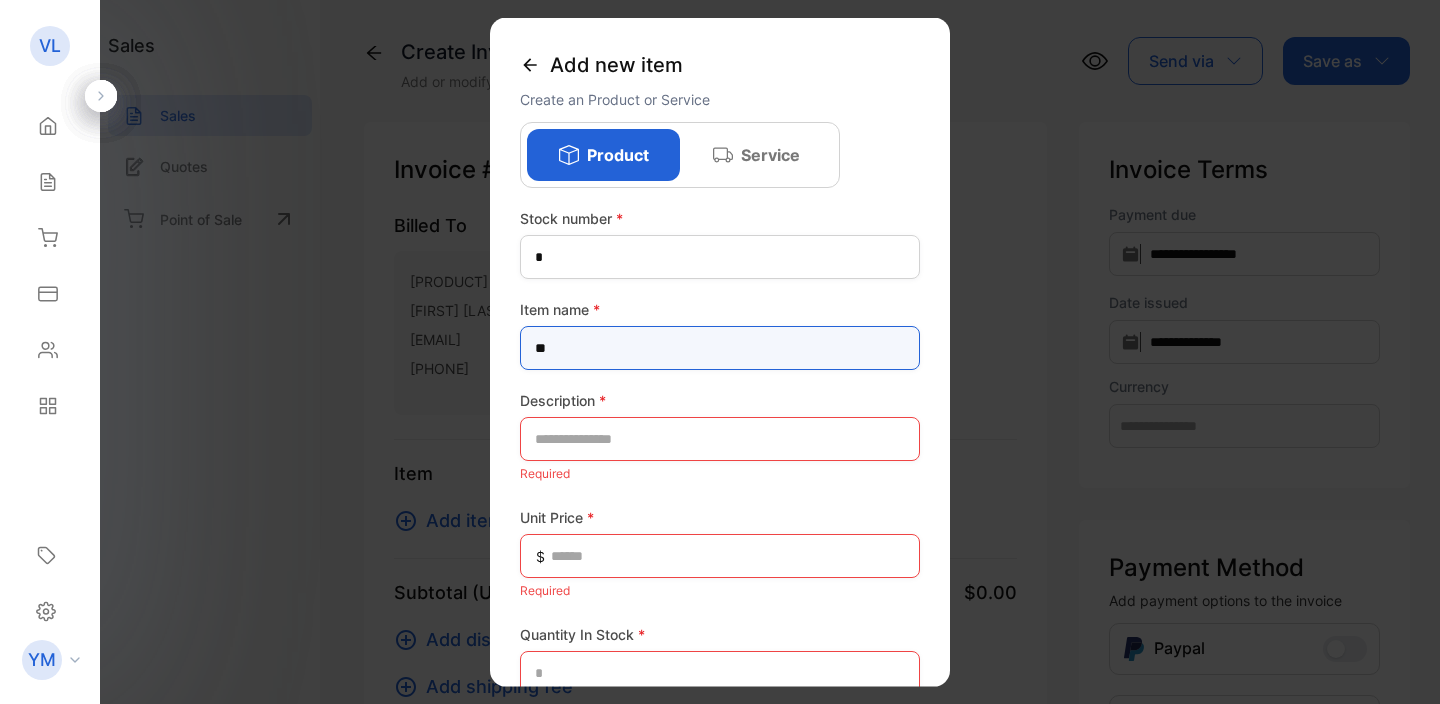 type on "*" 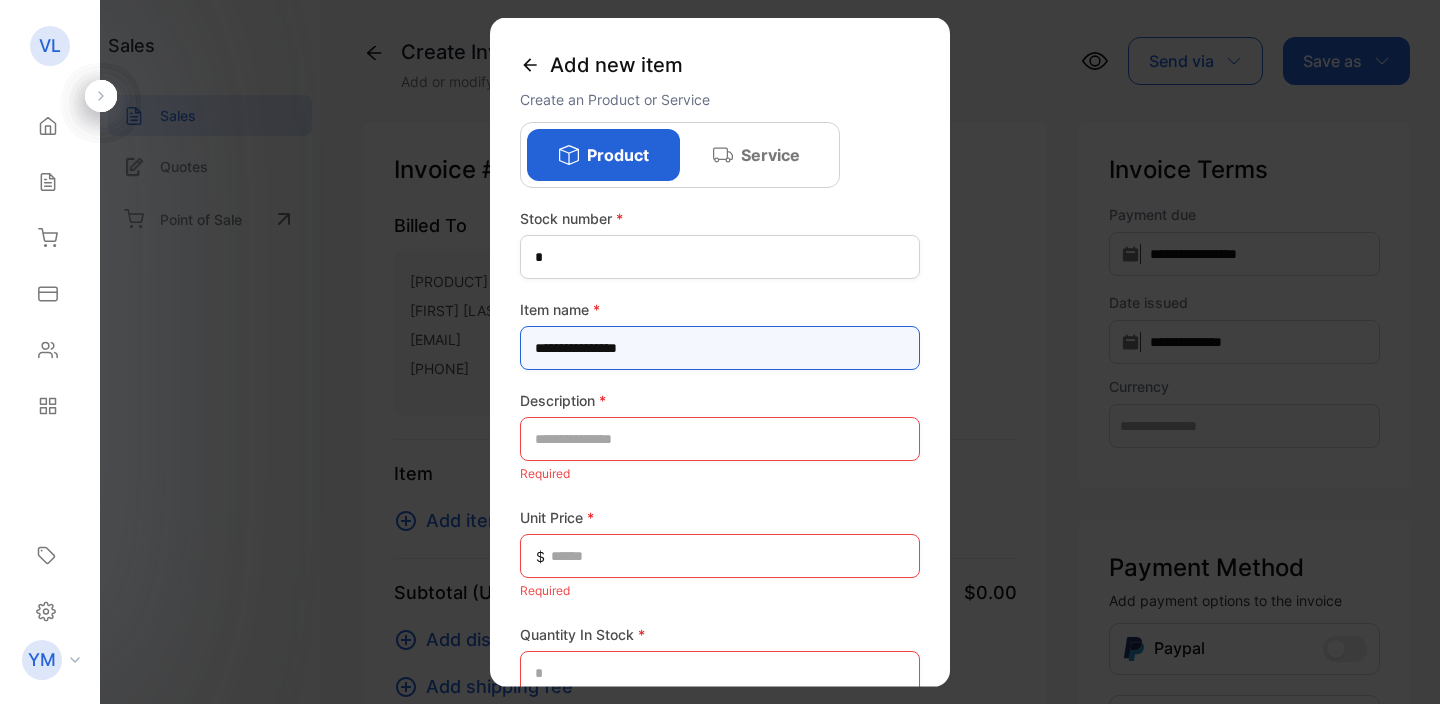 type on "**********" 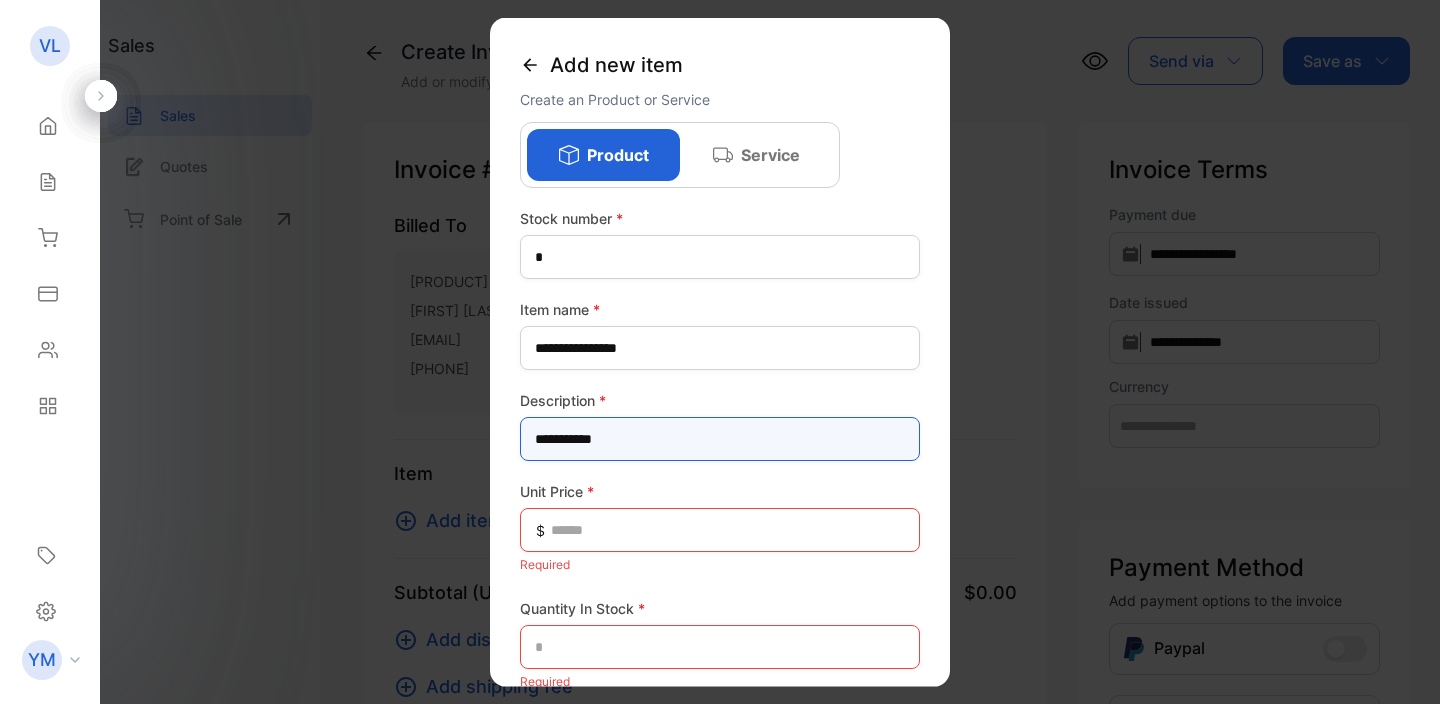 type on "**********" 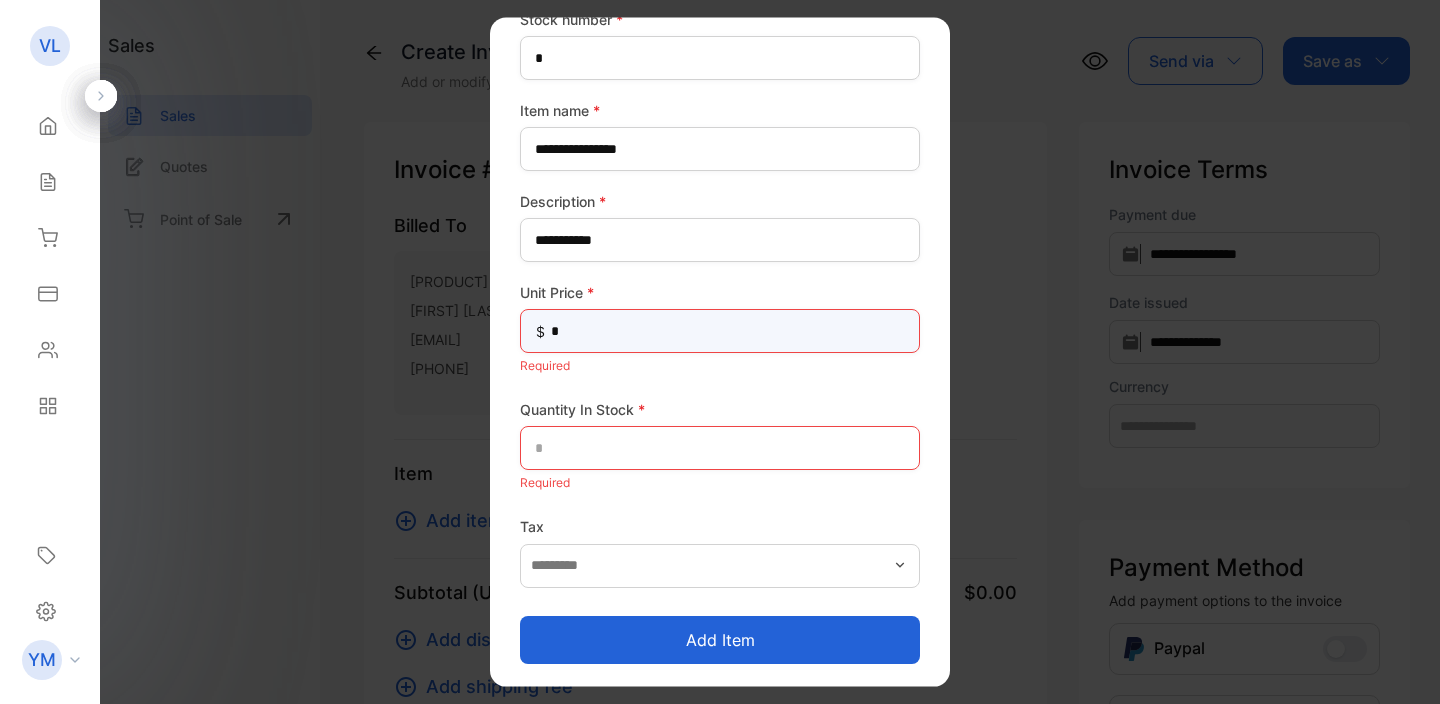 scroll, scrollTop: 173, scrollLeft: 0, axis: vertical 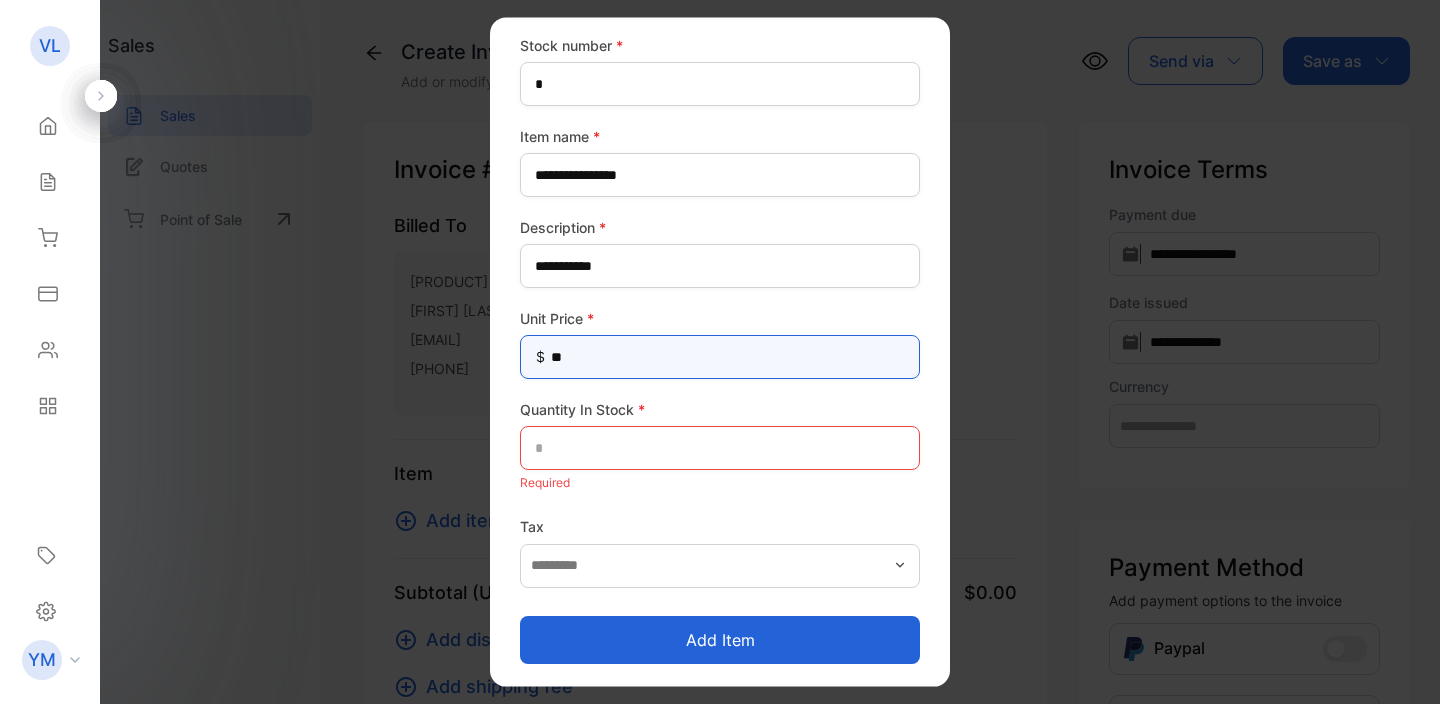 type on "*" 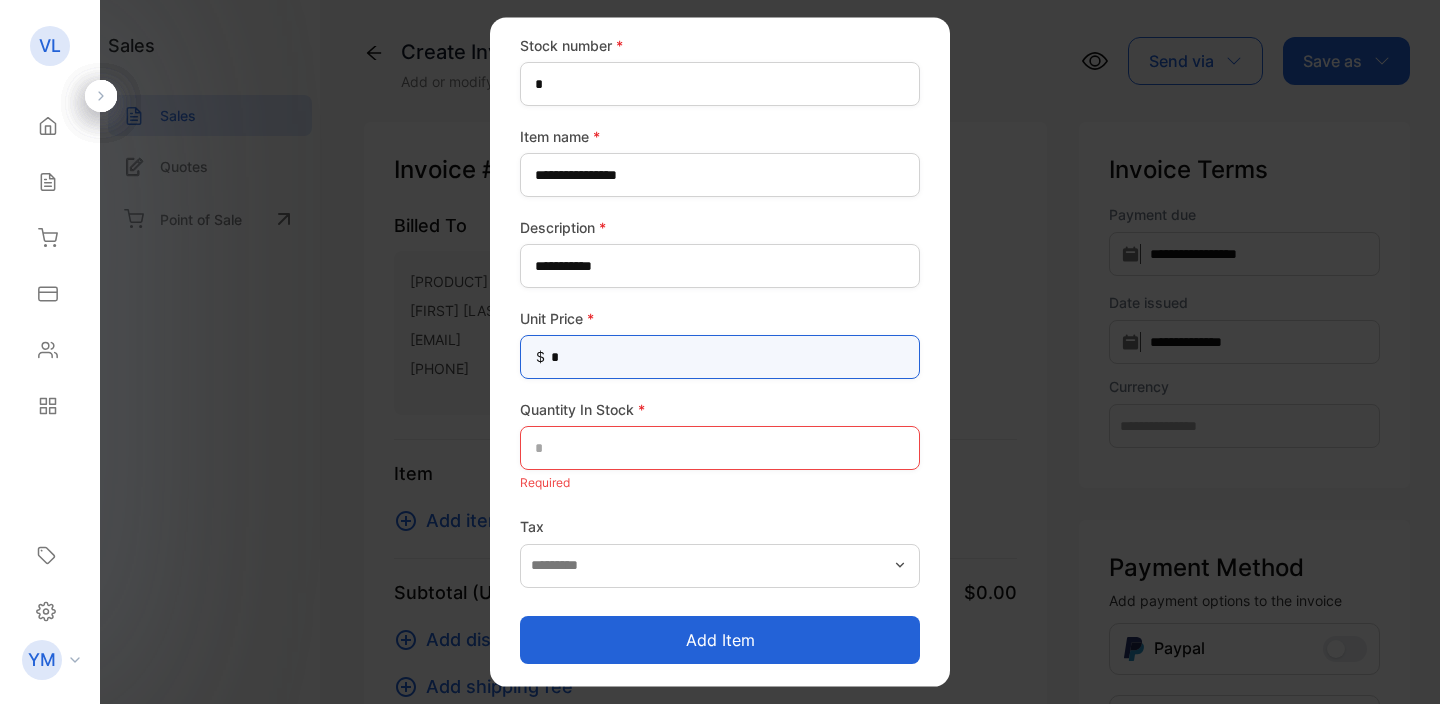 type 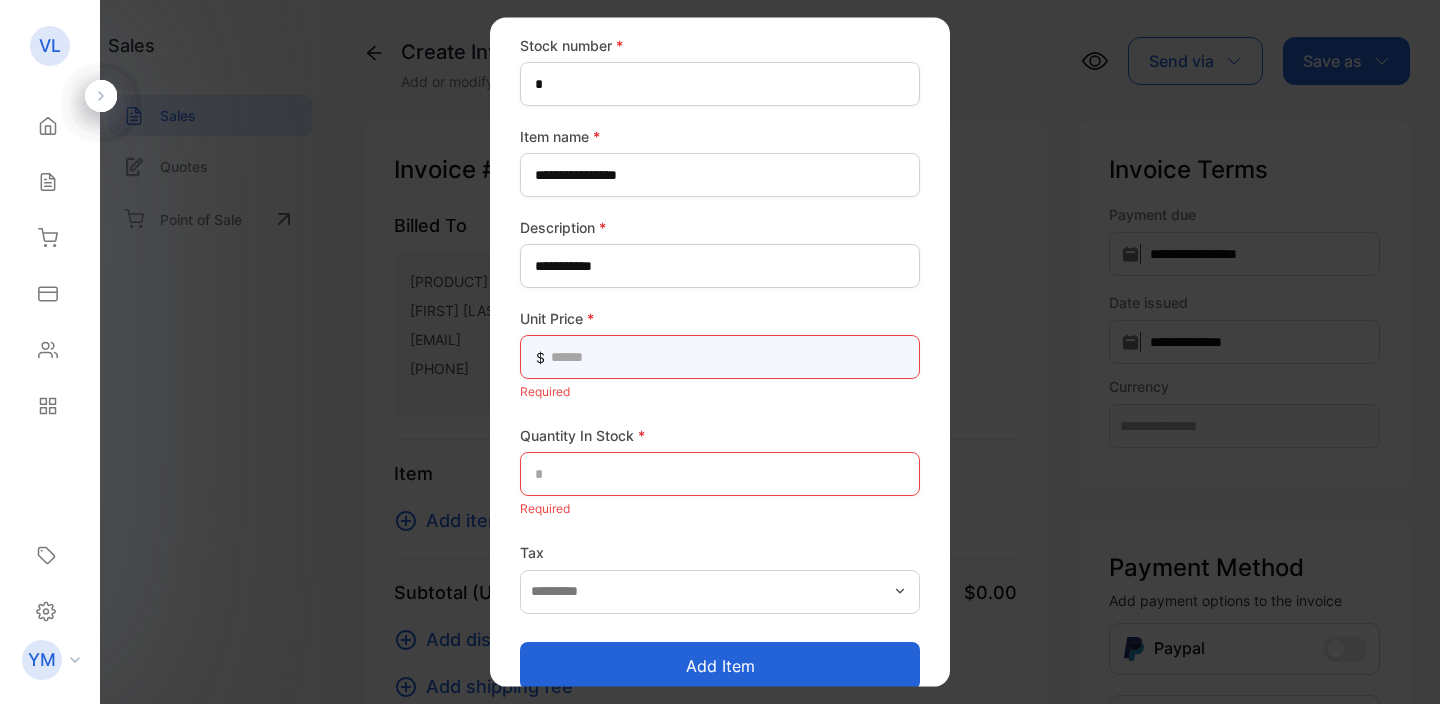 scroll, scrollTop: 199, scrollLeft: 0, axis: vertical 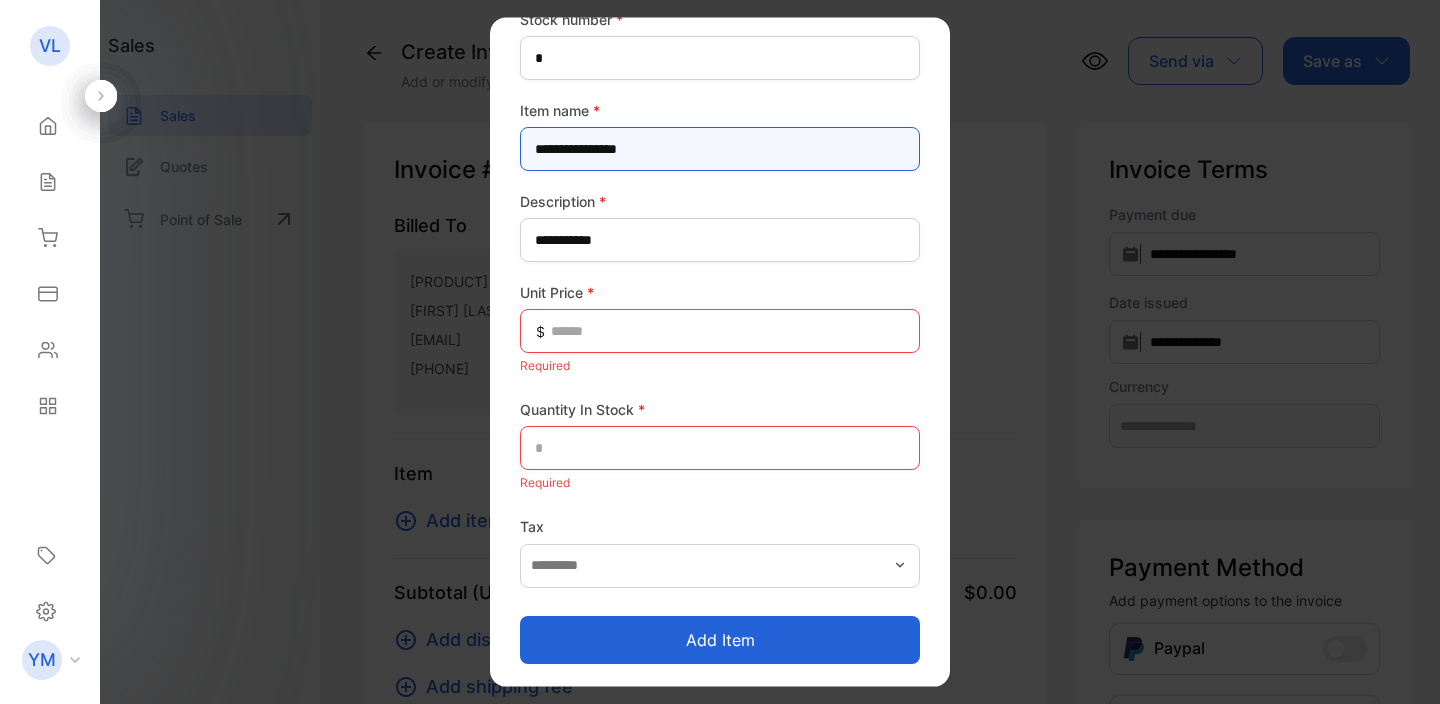 click on "**********" at bounding box center [720, 149] 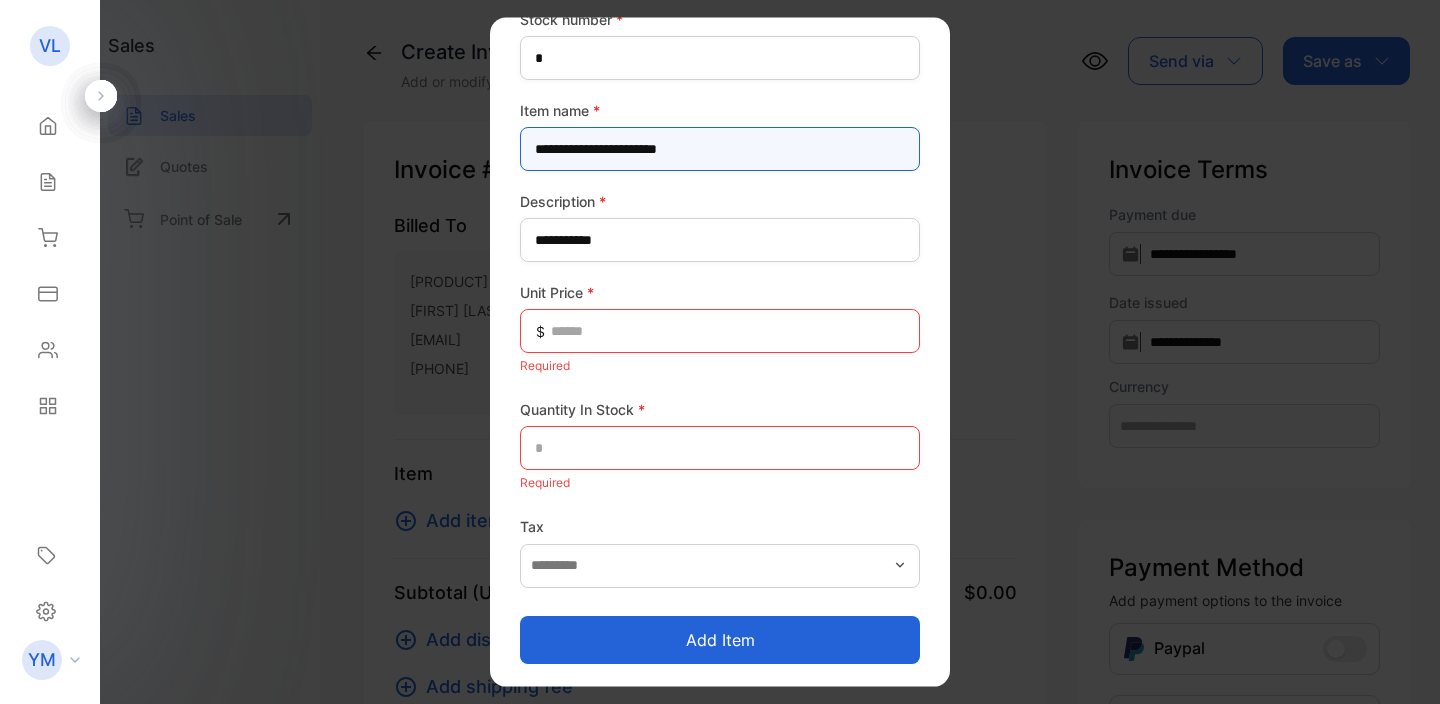 drag, startPoint x: 676, startPoint y: 146, endPoint x: 789, endPoint y: 150, distance: 113.07078 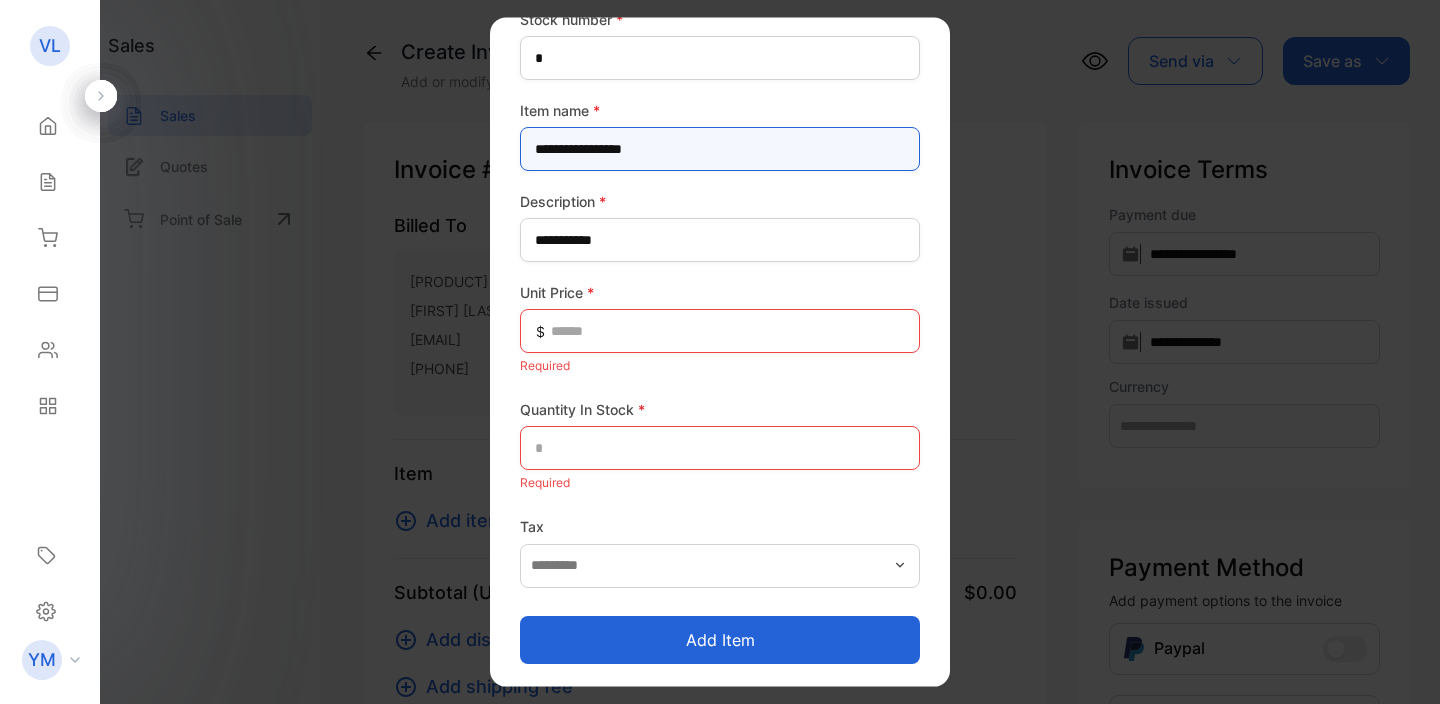 type on "**********" 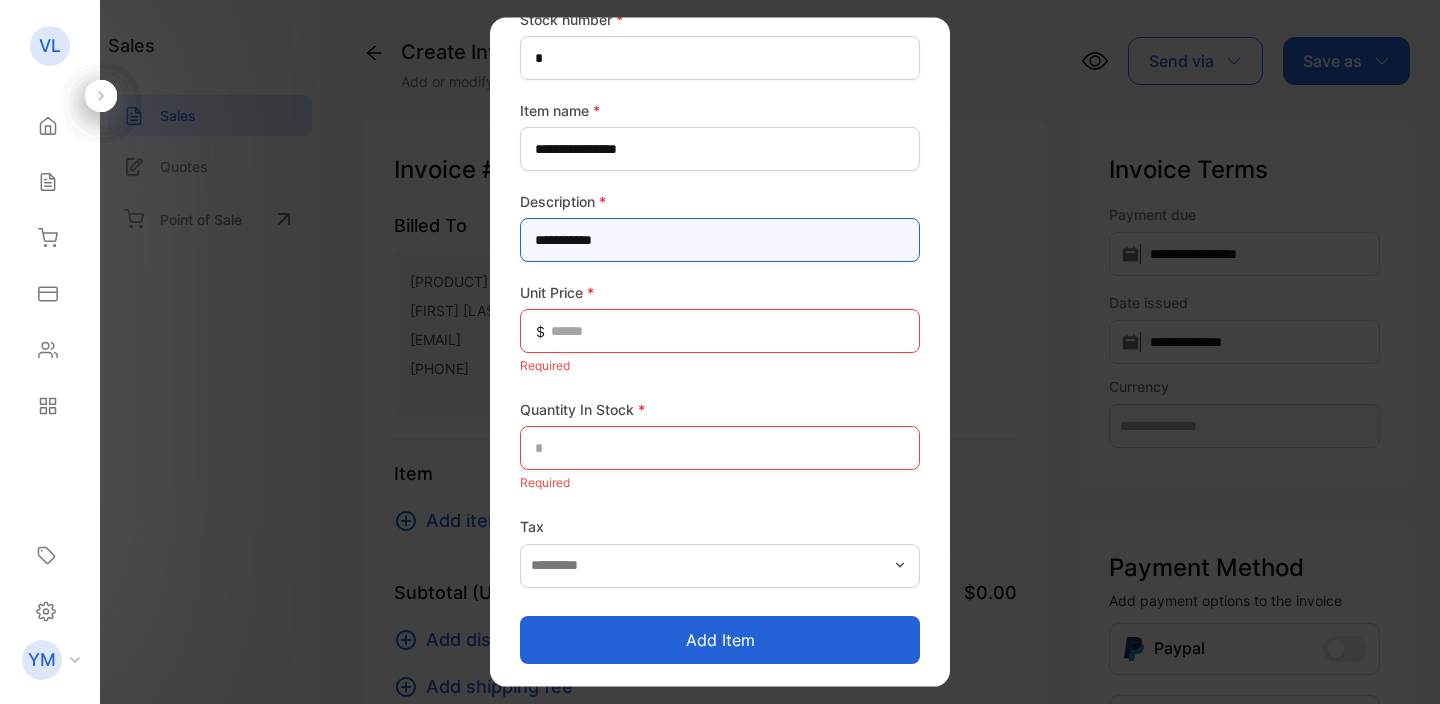 click on "**********" at bounding box center (720, 240) 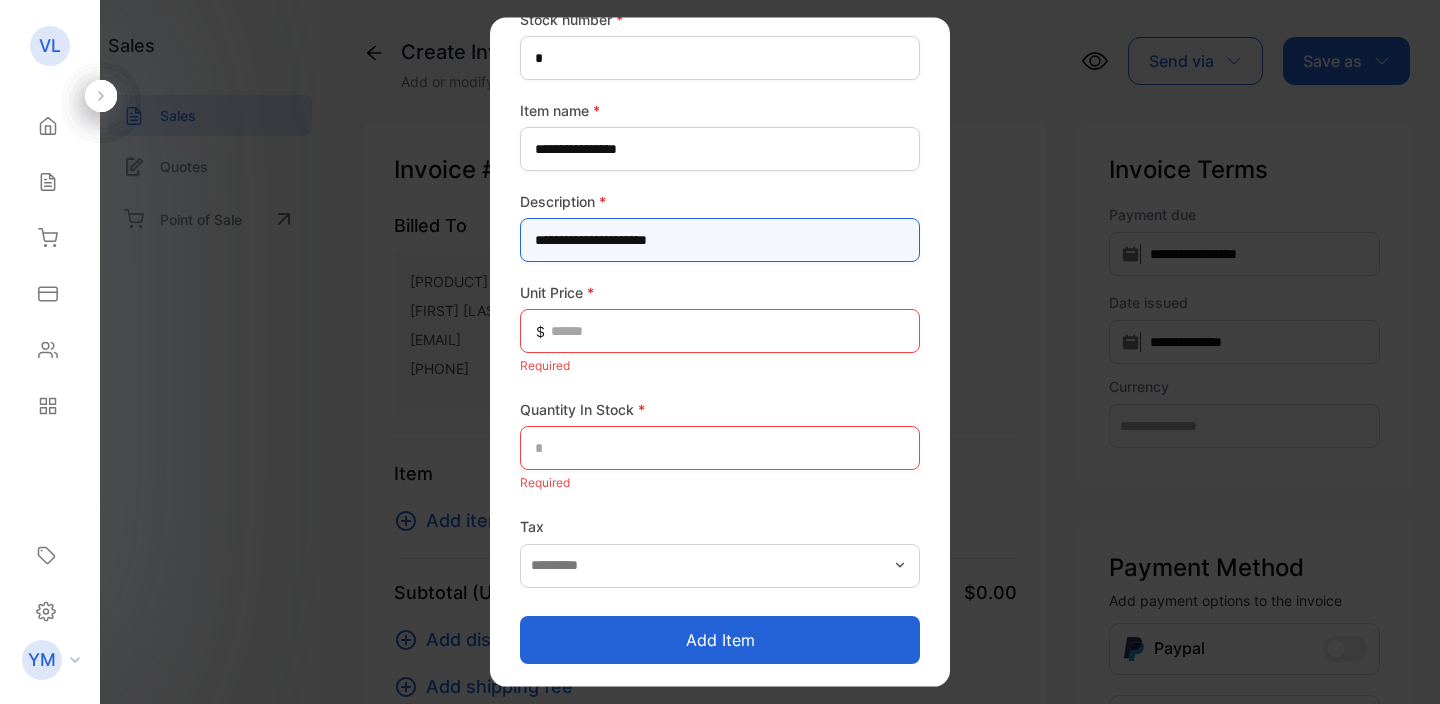 drag, startPoint x: 594, startPoint y: 243, endPoint x: 722, endPoint y: 252, distance: 128.31601 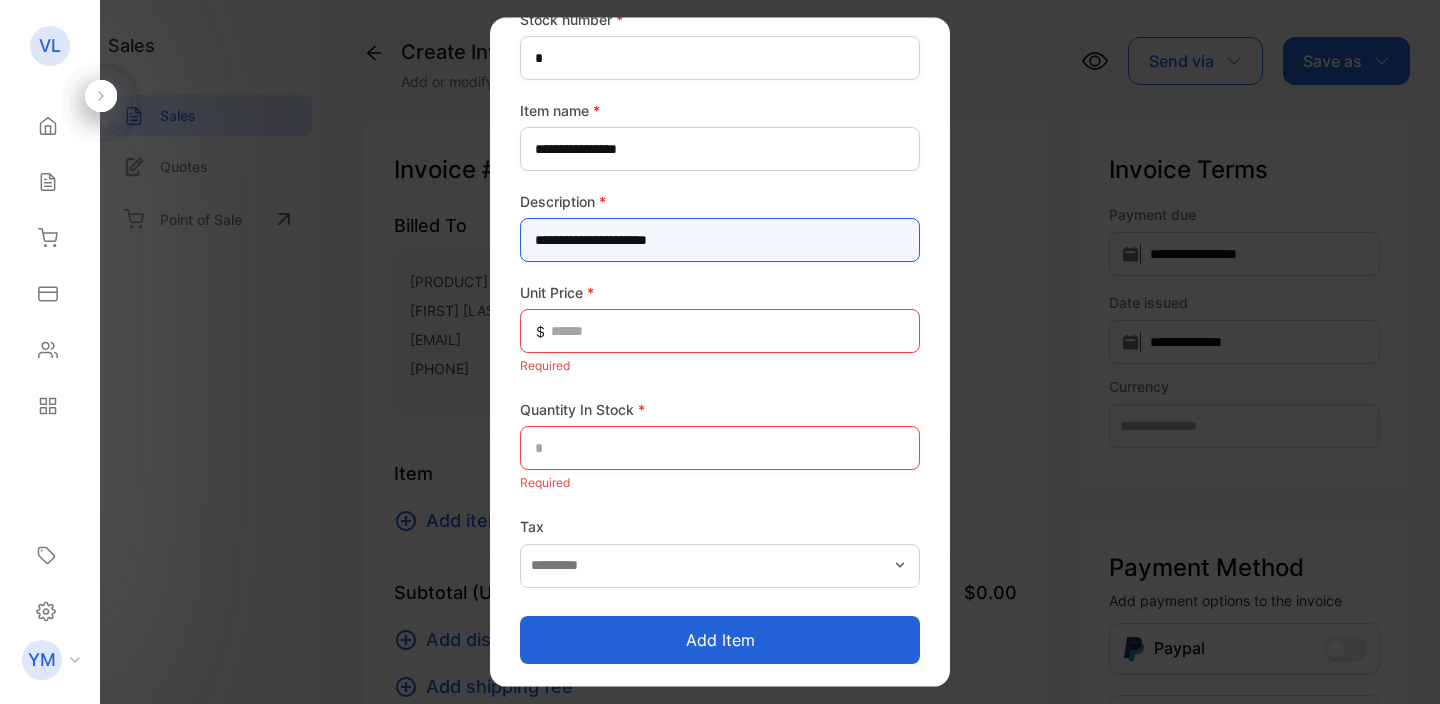 click on "**********" at bounding box center (720, 240) 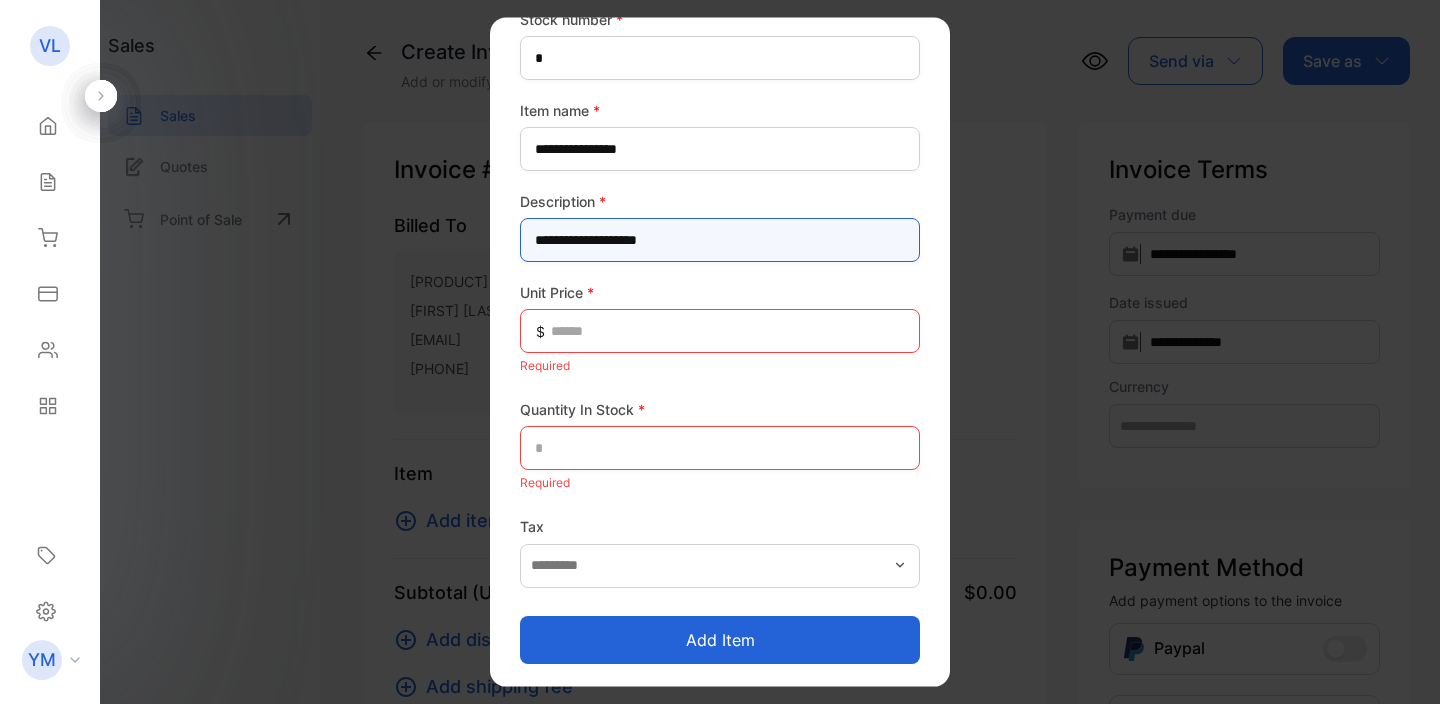 type on "**********" 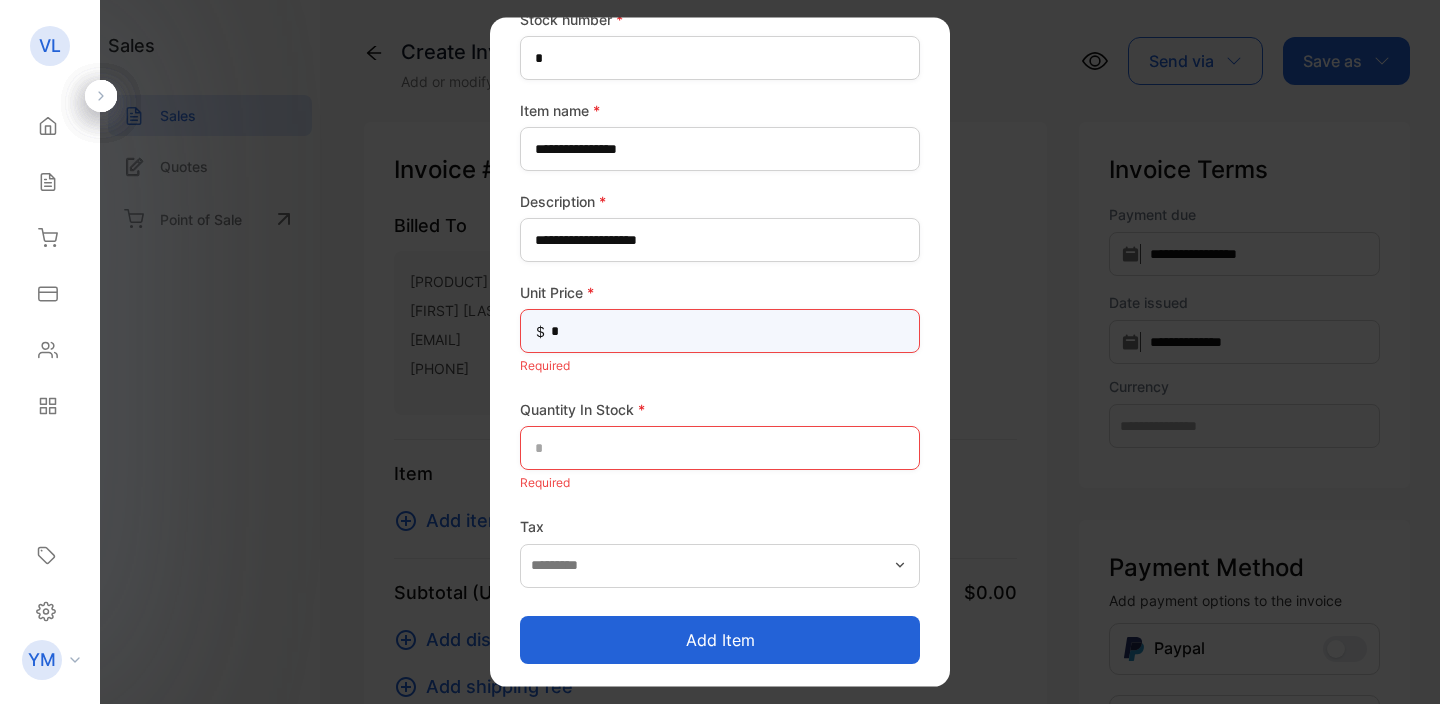 scroll, scrollTop: 173, scrollLeft: 0, axis: vertical 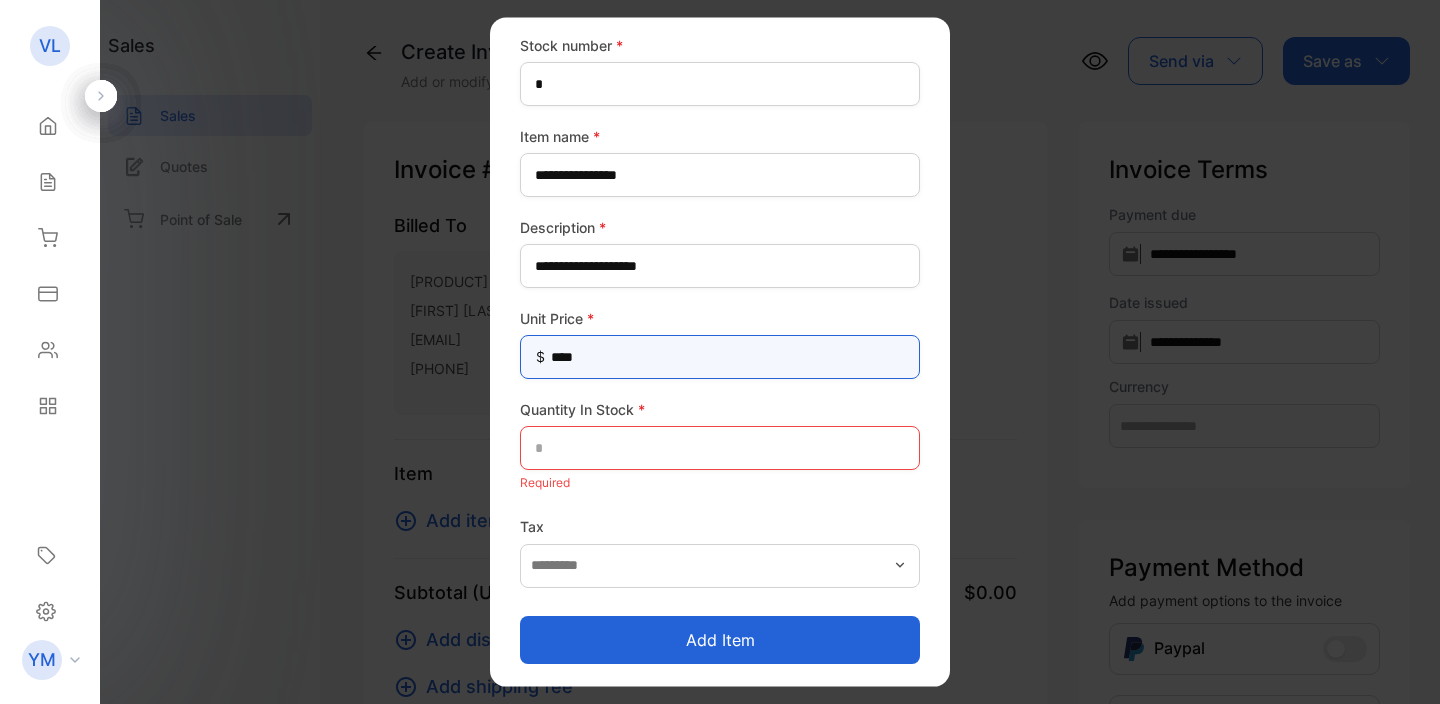 type on "****" 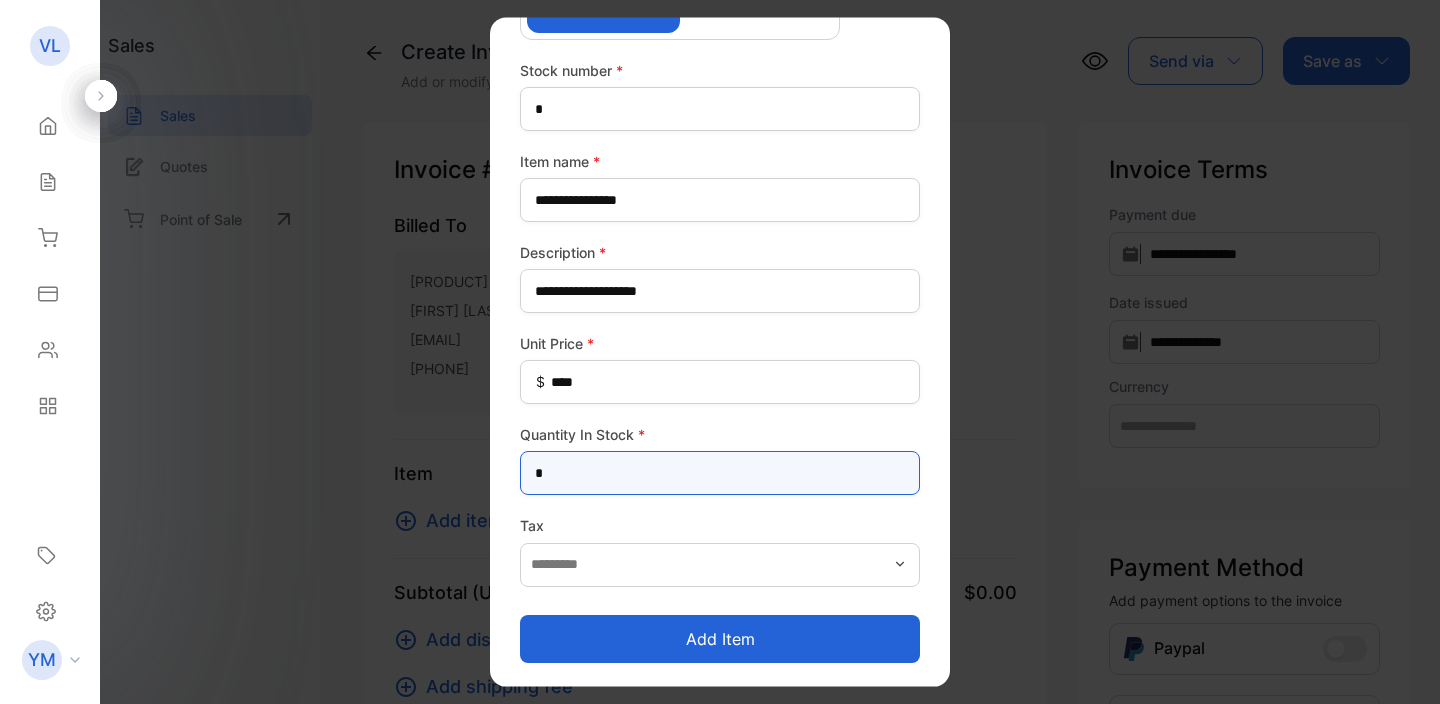 scroll, scrollTop: 147, scrollLeft: 0, axis: vertical 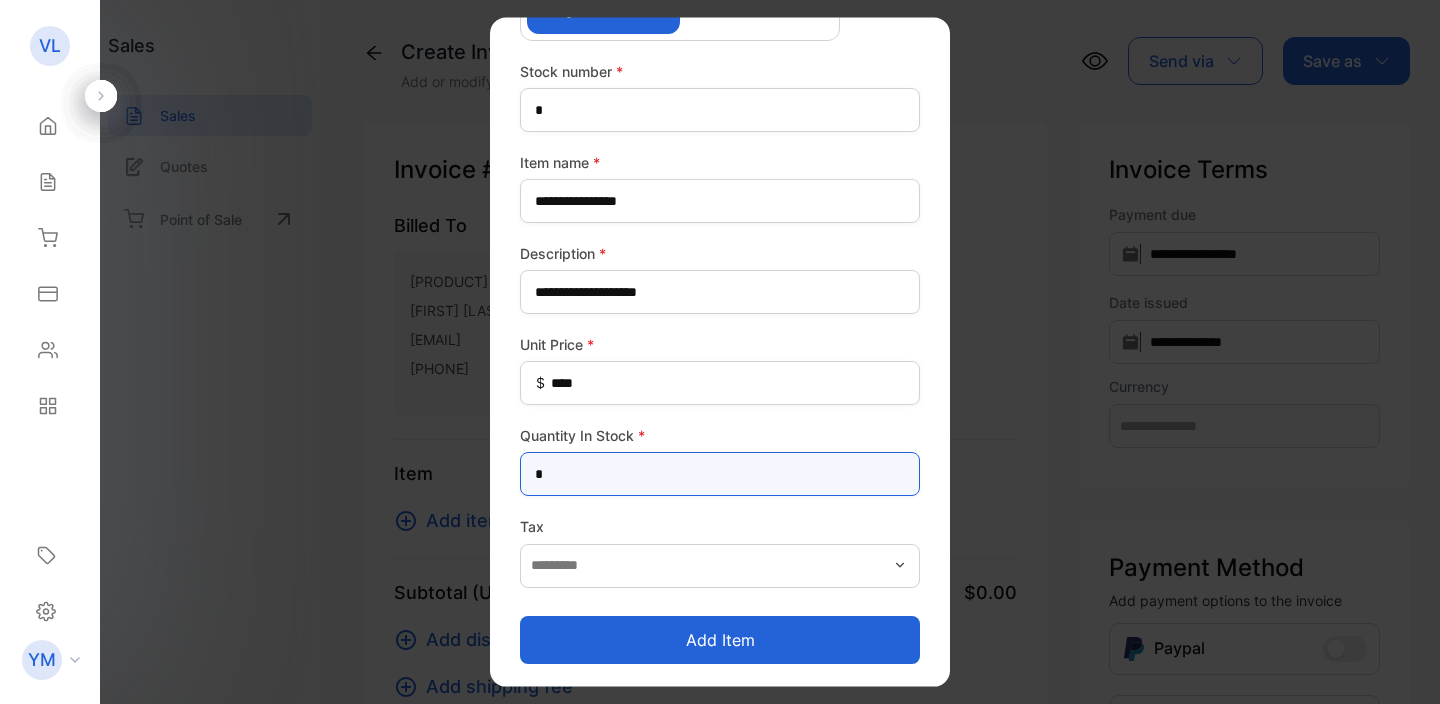 type on "*" 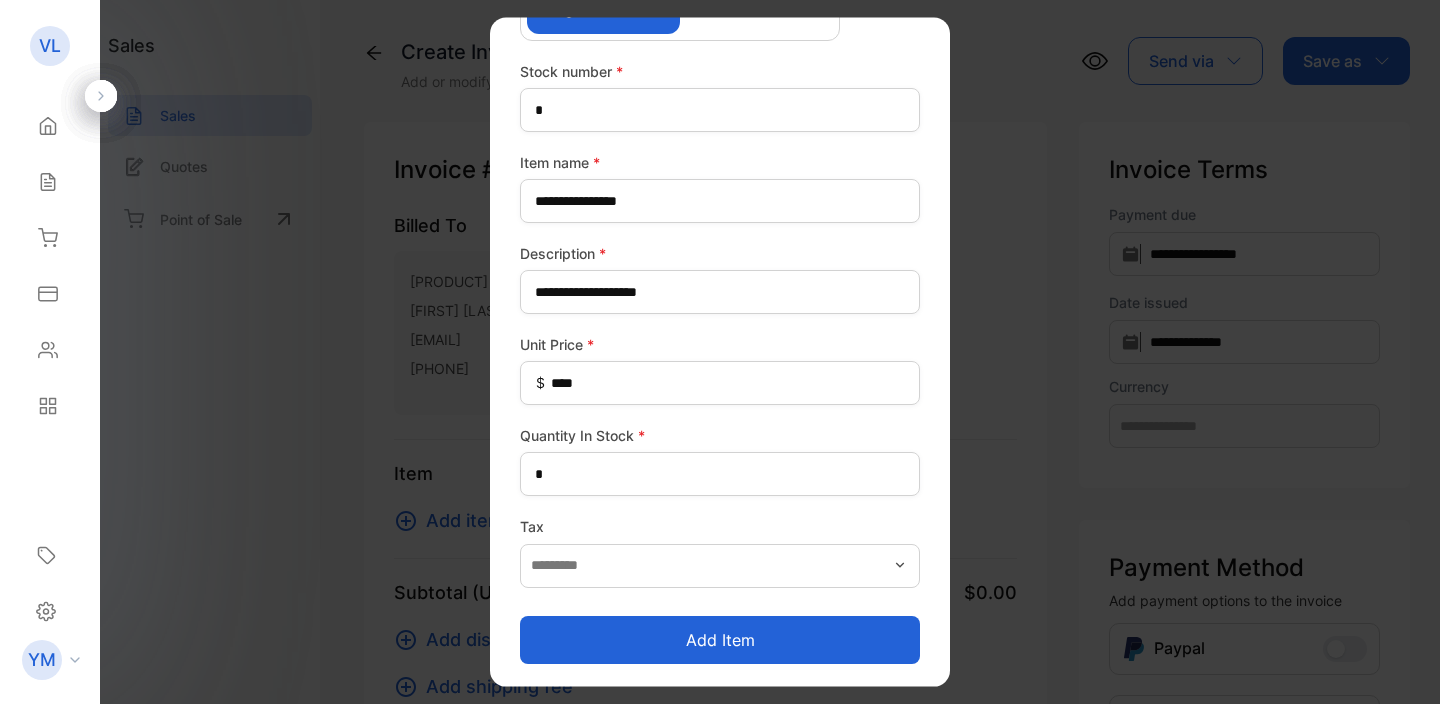 click on "Add item" at bounding box center (720, 639) 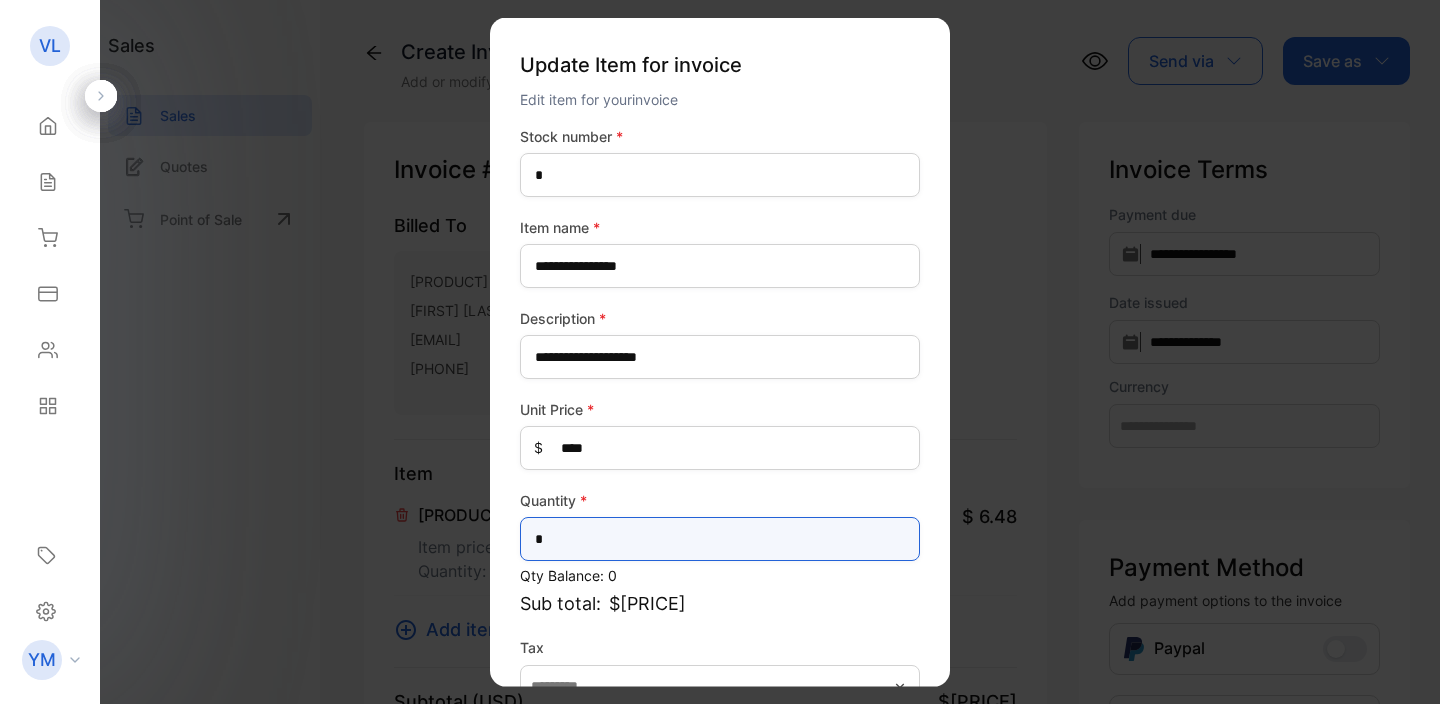 click on "*" at bounding box center (720, 539) 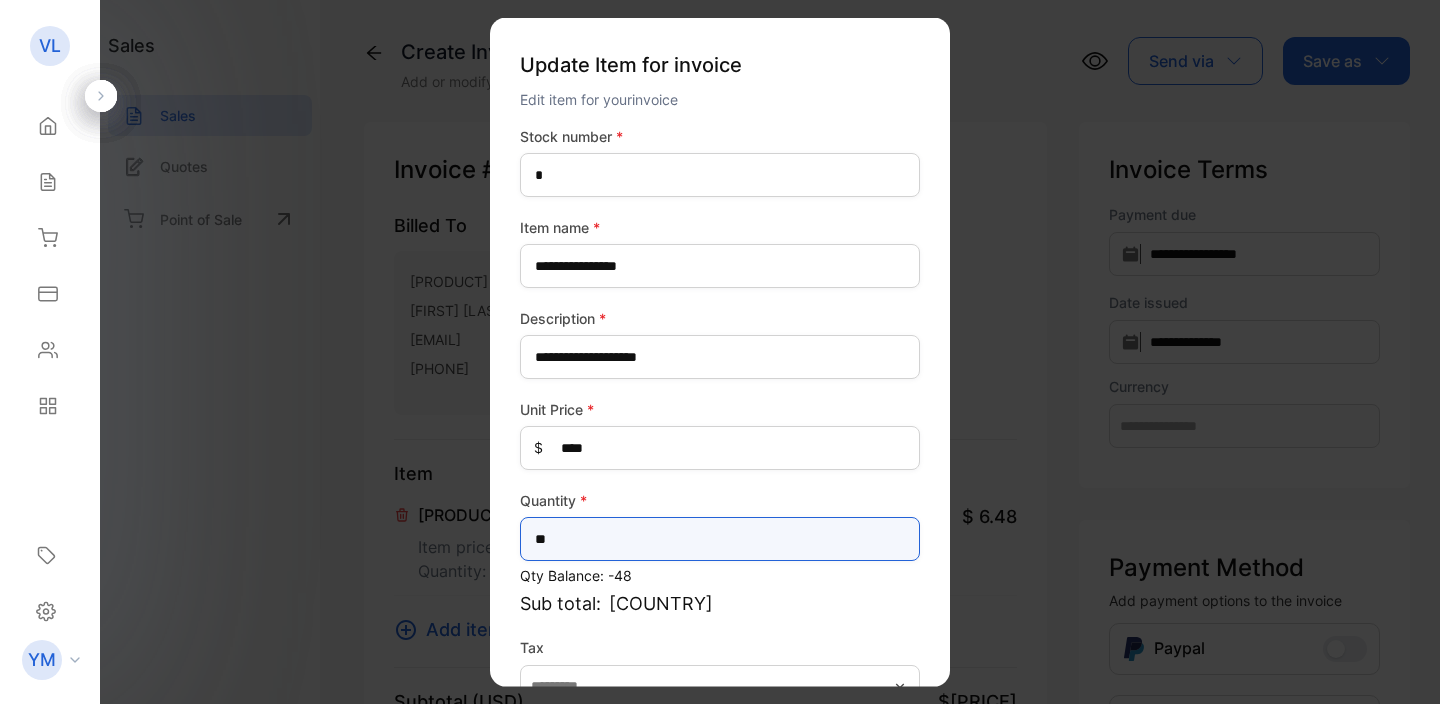 type on "**" 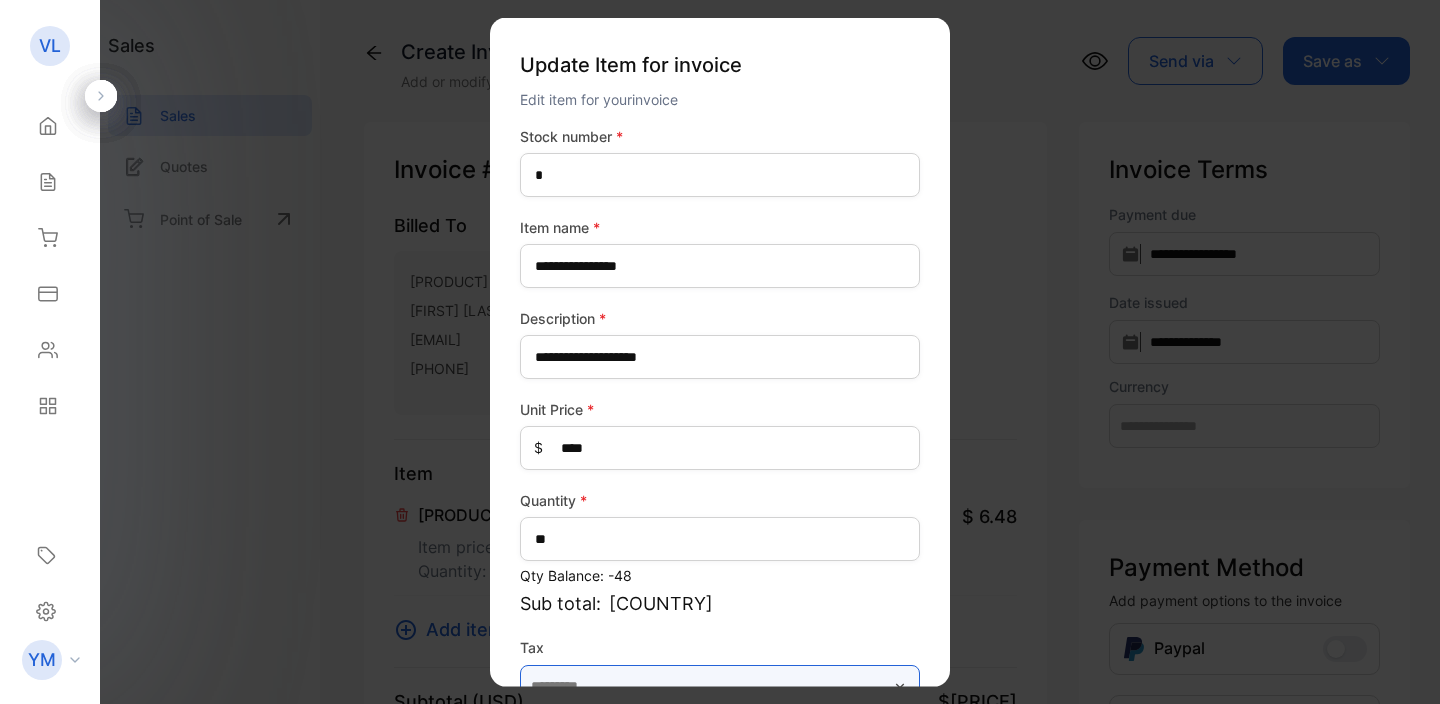 click at bounding box center (720, 686) 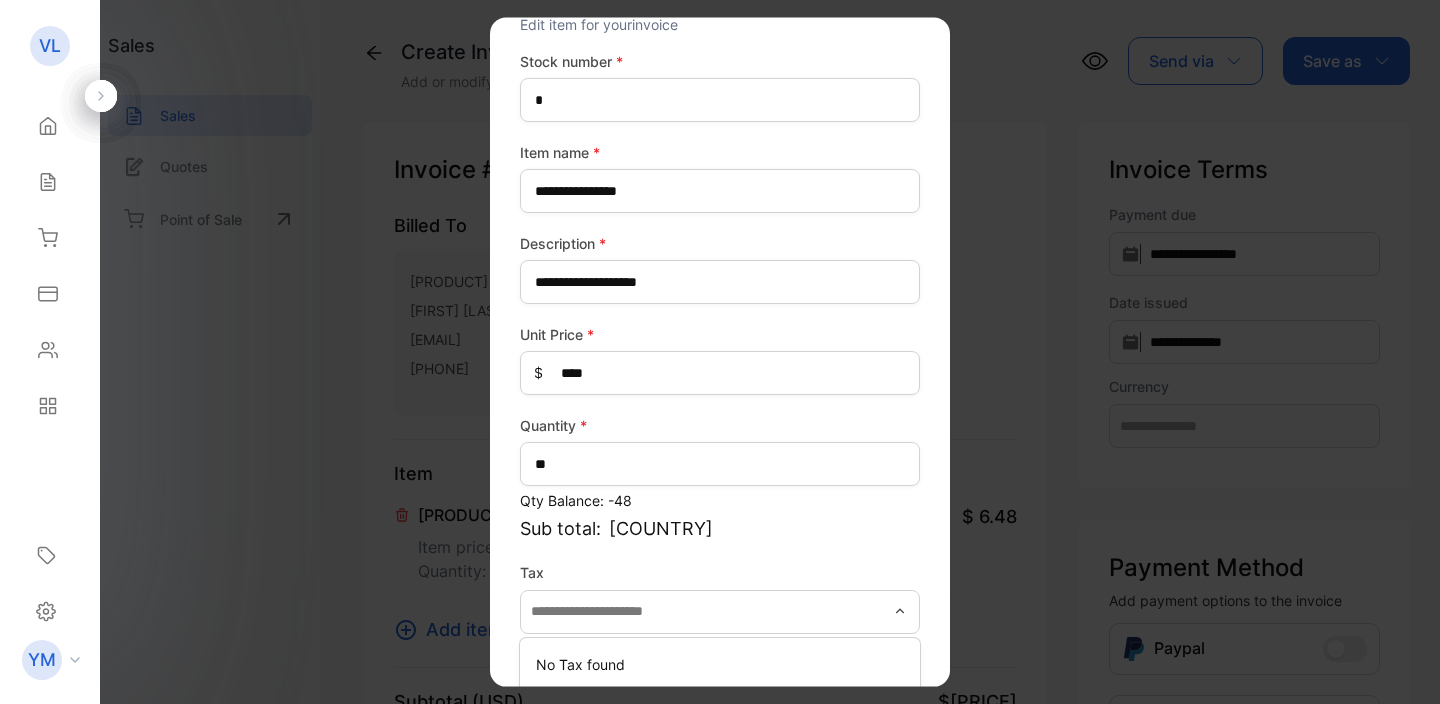 click on "**********" at bounding box center [720, 380] 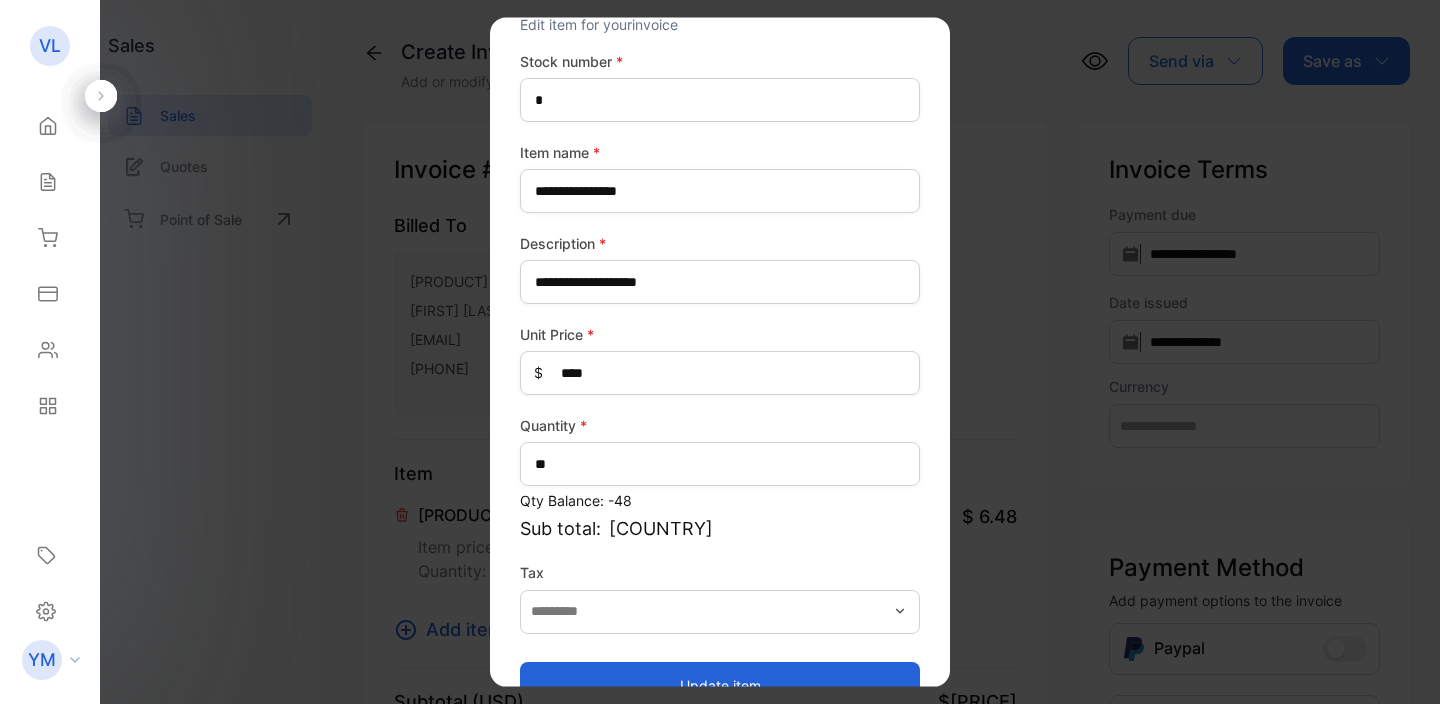 click on "Update item" at bounding box center [720, 685] 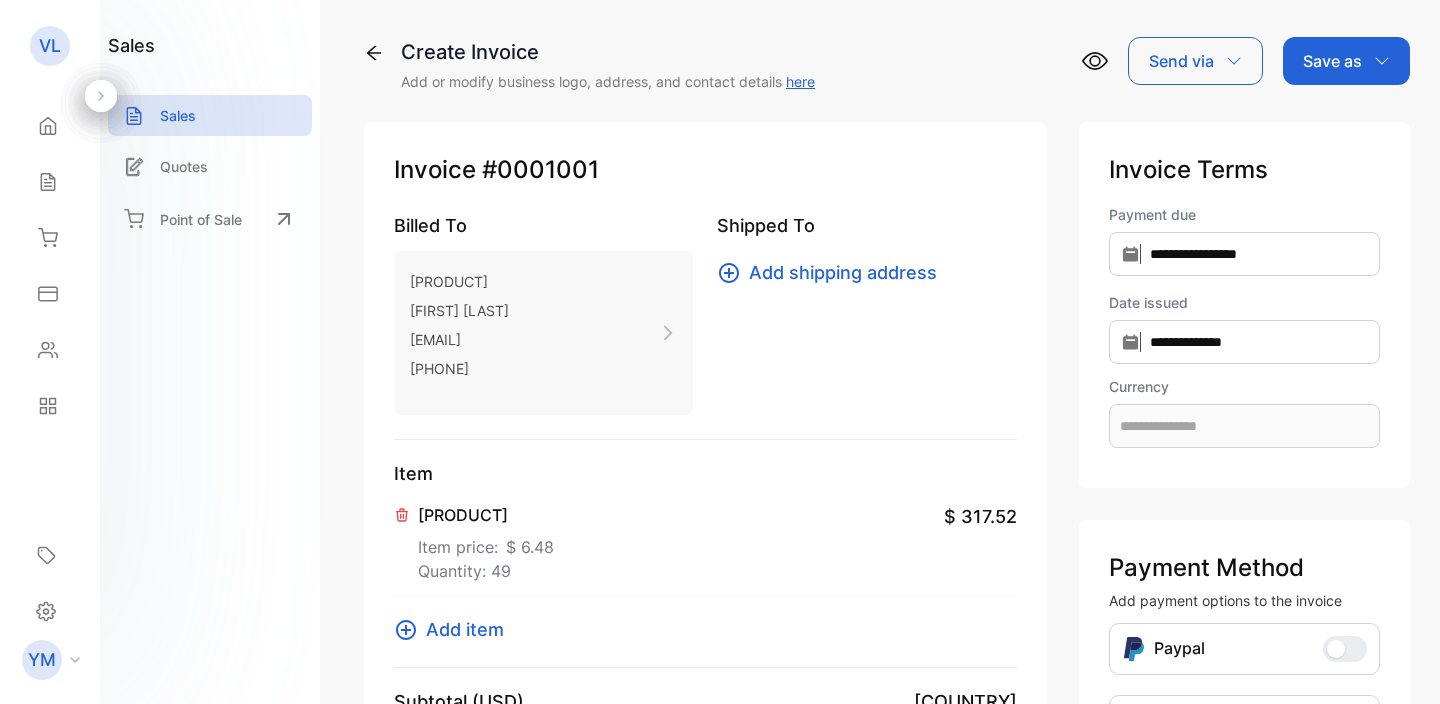 click on "sales Sales Quotes Point of Sale" at bounding box center (210, 352) 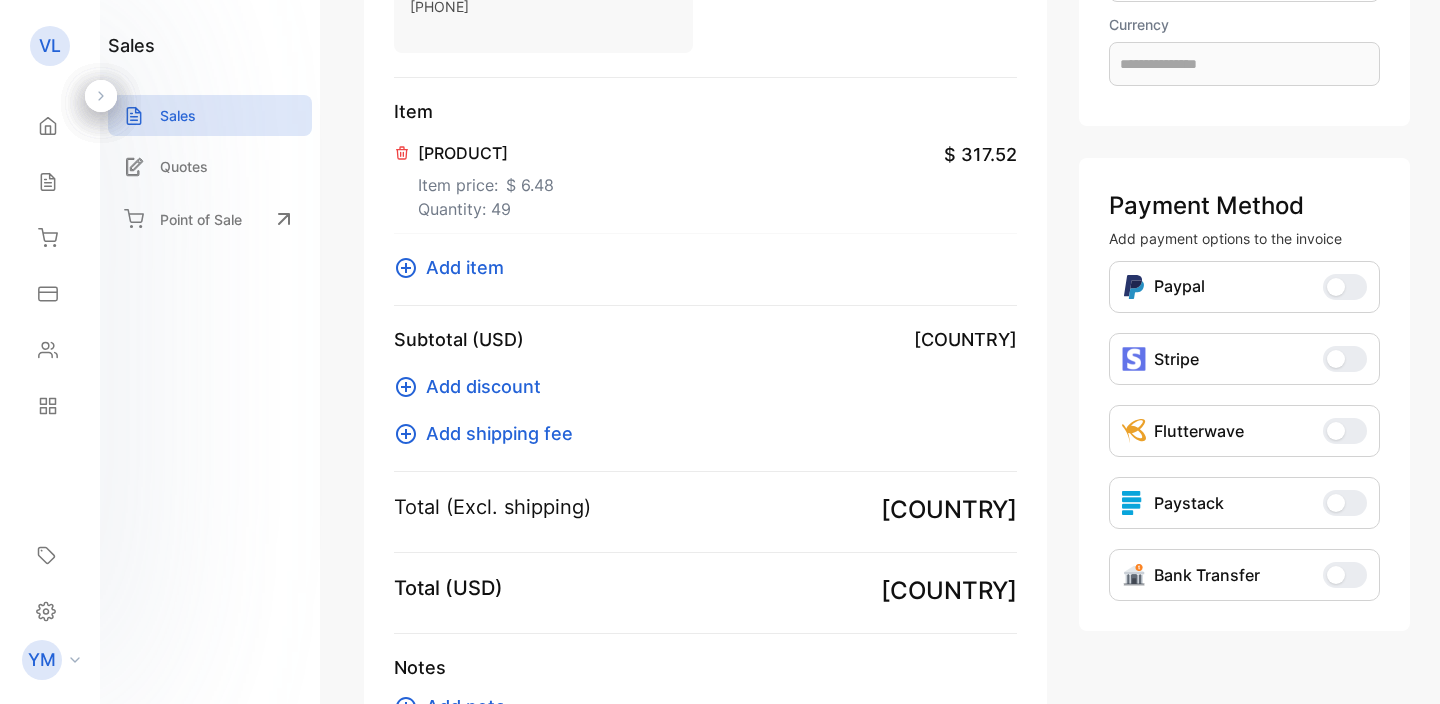 scroll, scrollTop: 352, scrollLeft: 0, axis: vertical 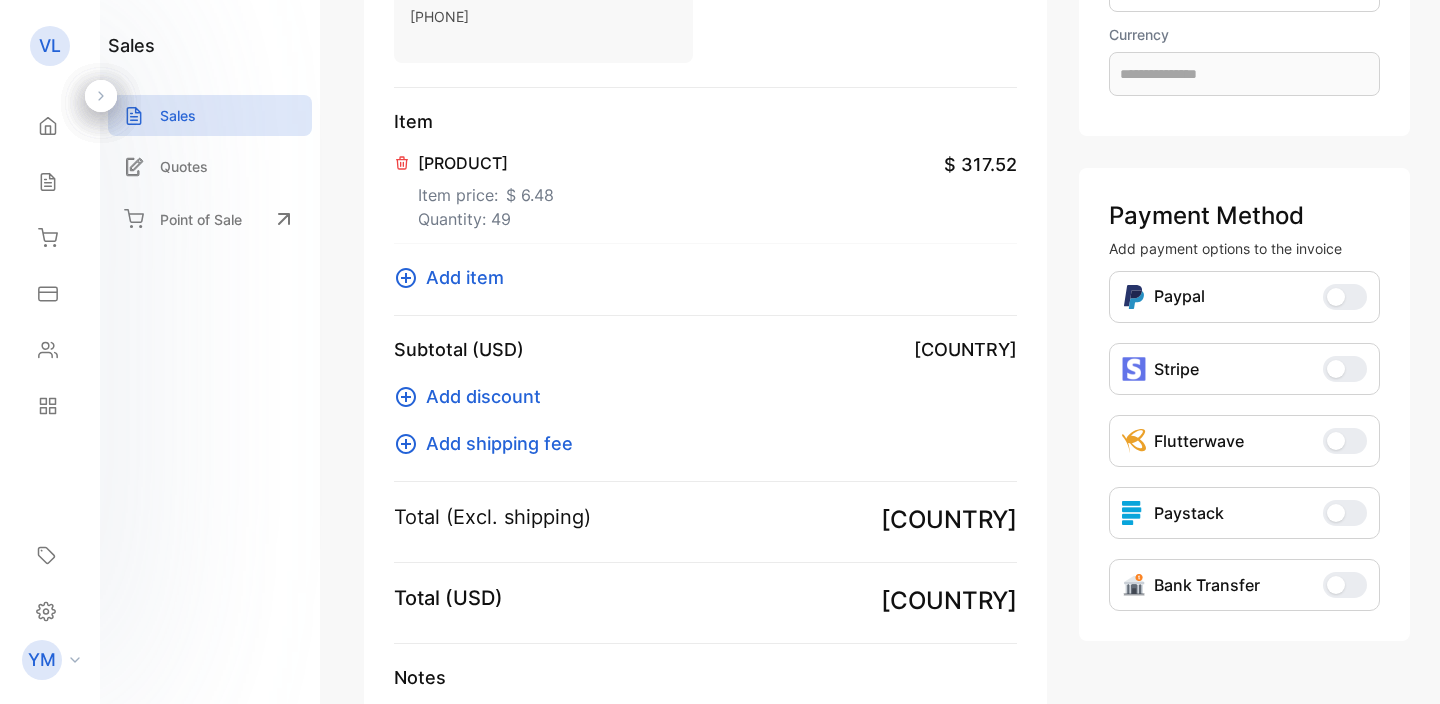 click on "Add item" at bounding box center [465, 277] 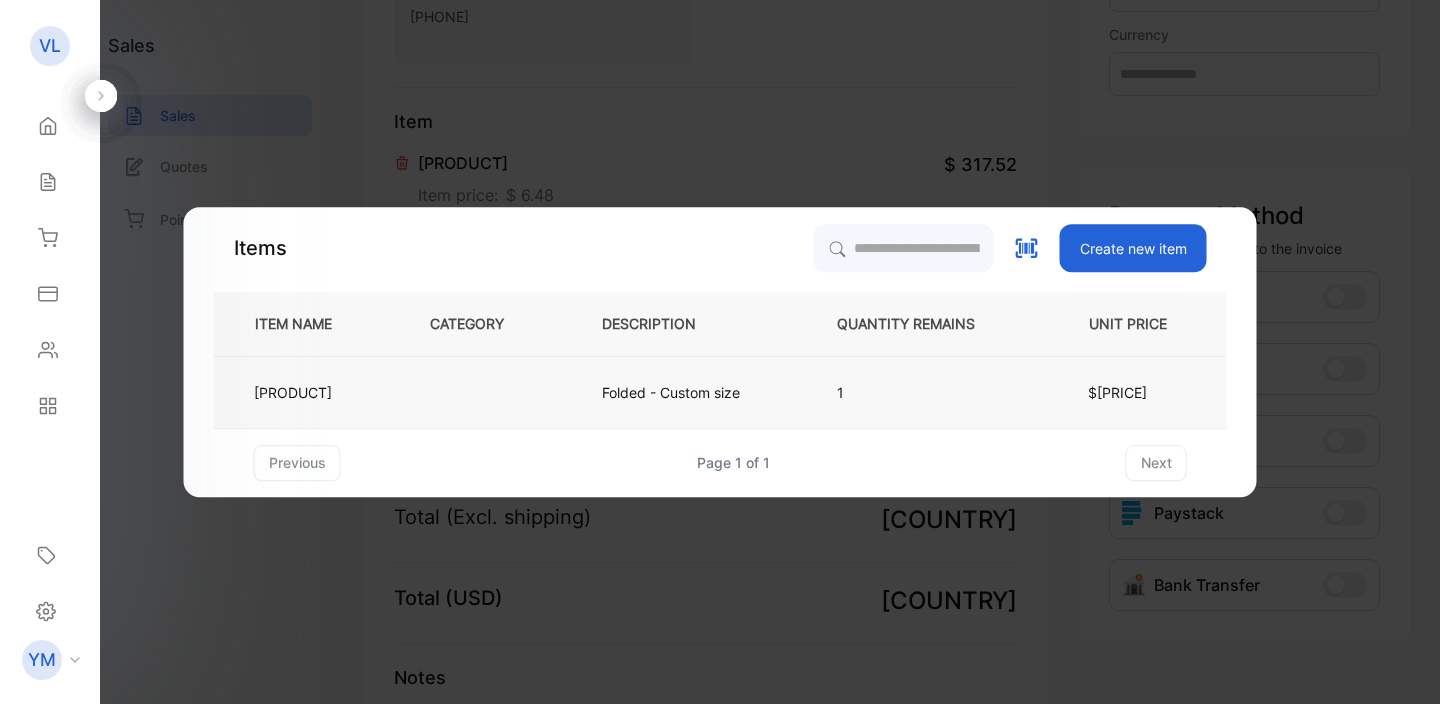click on "$[PRICE]" at bounding box center (1117, 392) 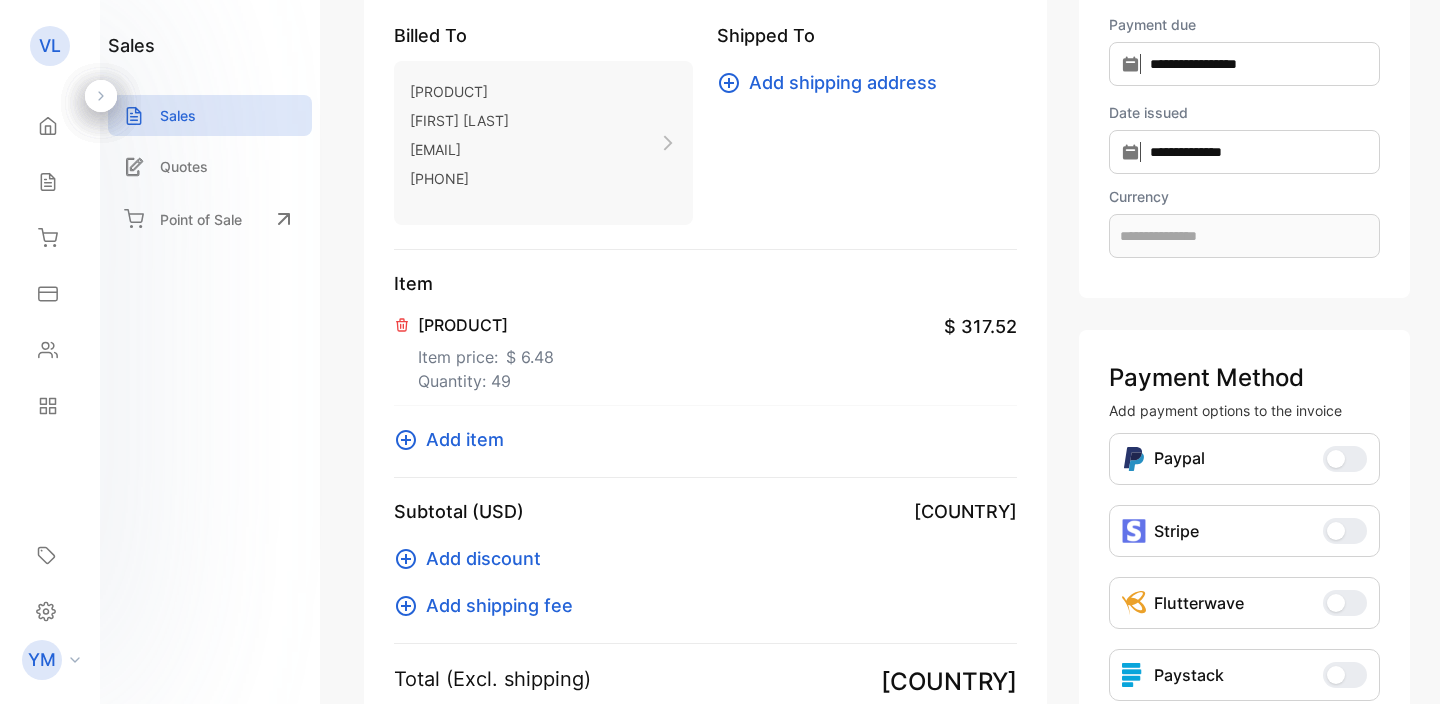 scroll, scrollTop: 188, scrollLeft: 0, axis: vertical 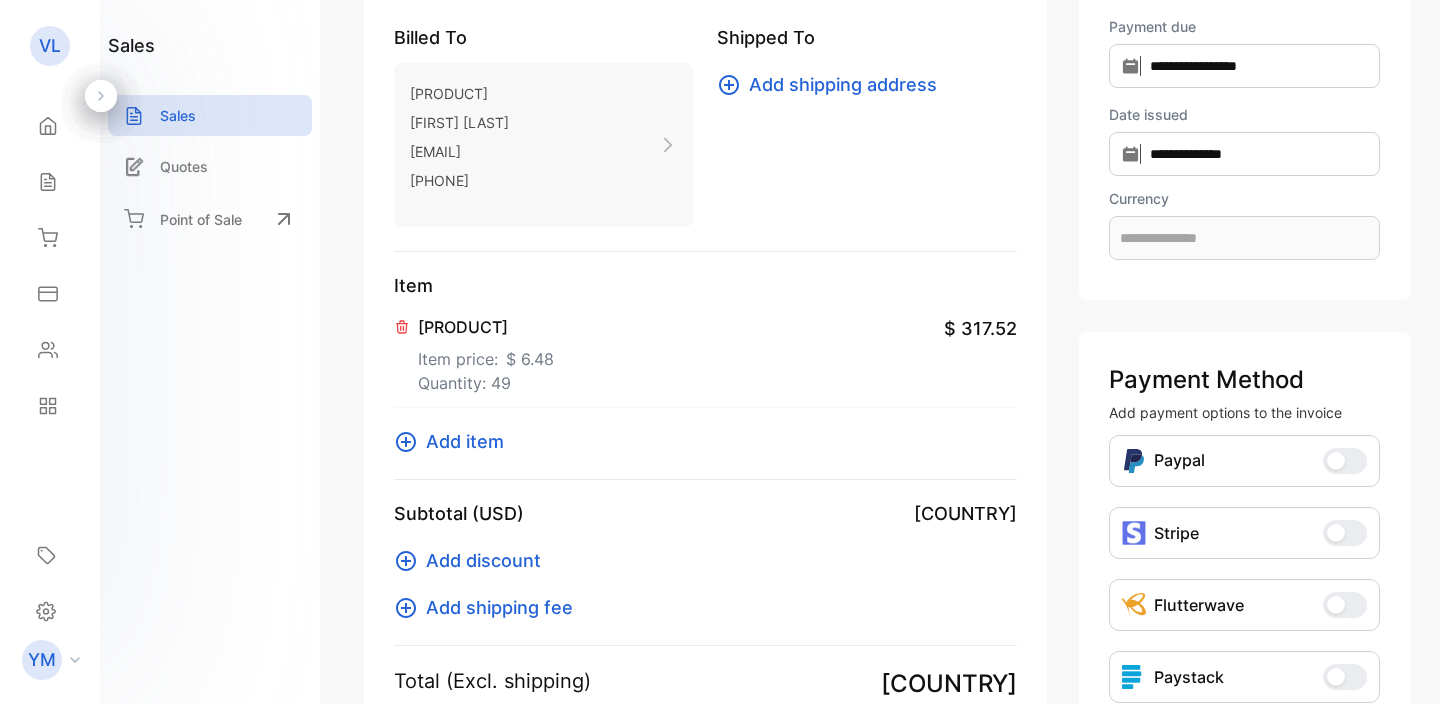 click on "[PRODUCT]" at bounding box center [486, 327] 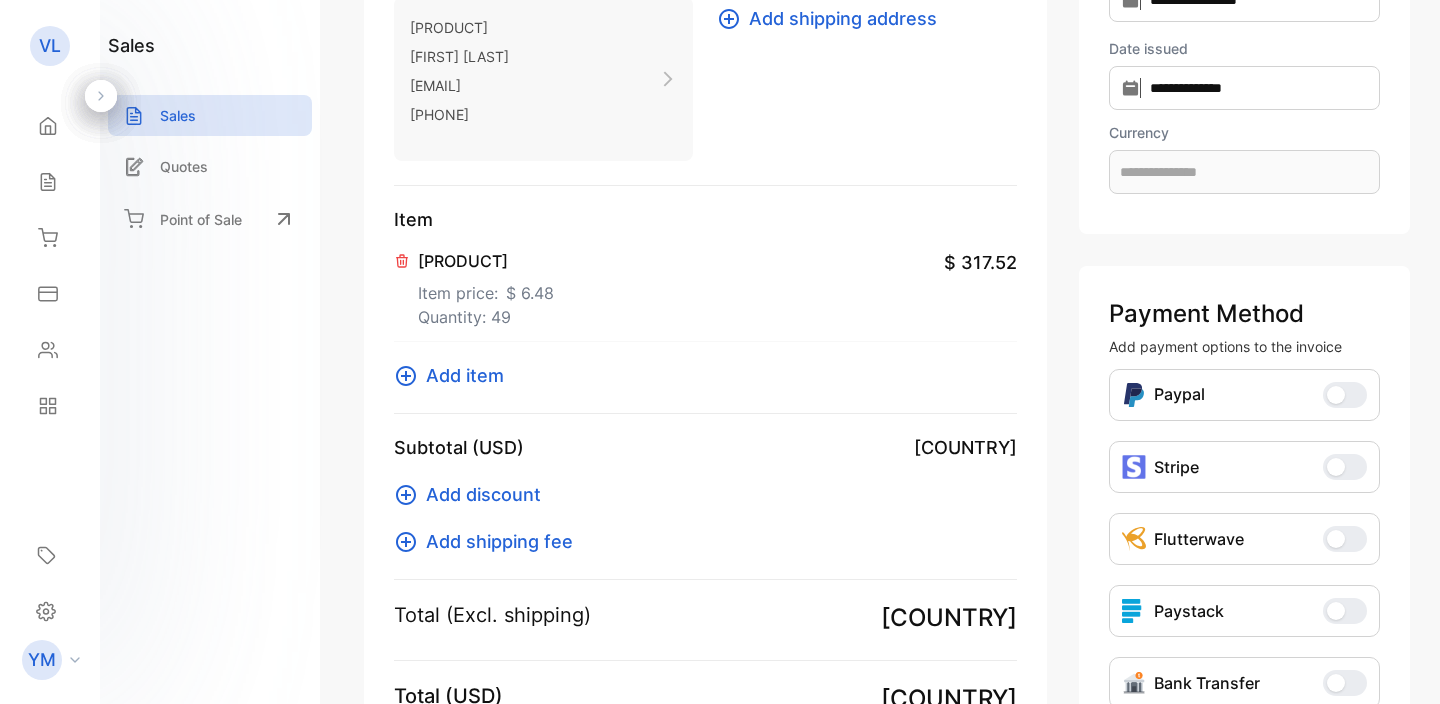 scroll, scrollTop: 0, scrollLeft: 0, axis: both 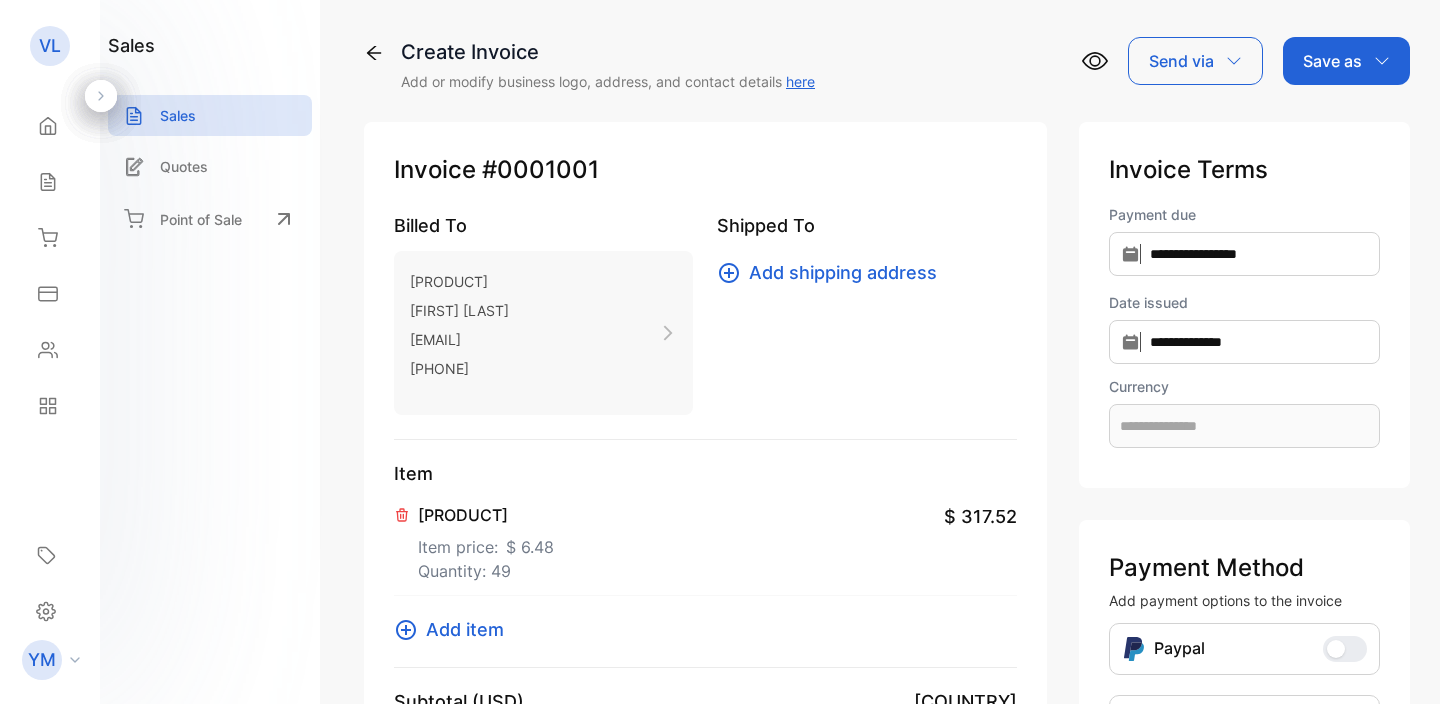 click on "Save as" at bounding box center (1346, 61) 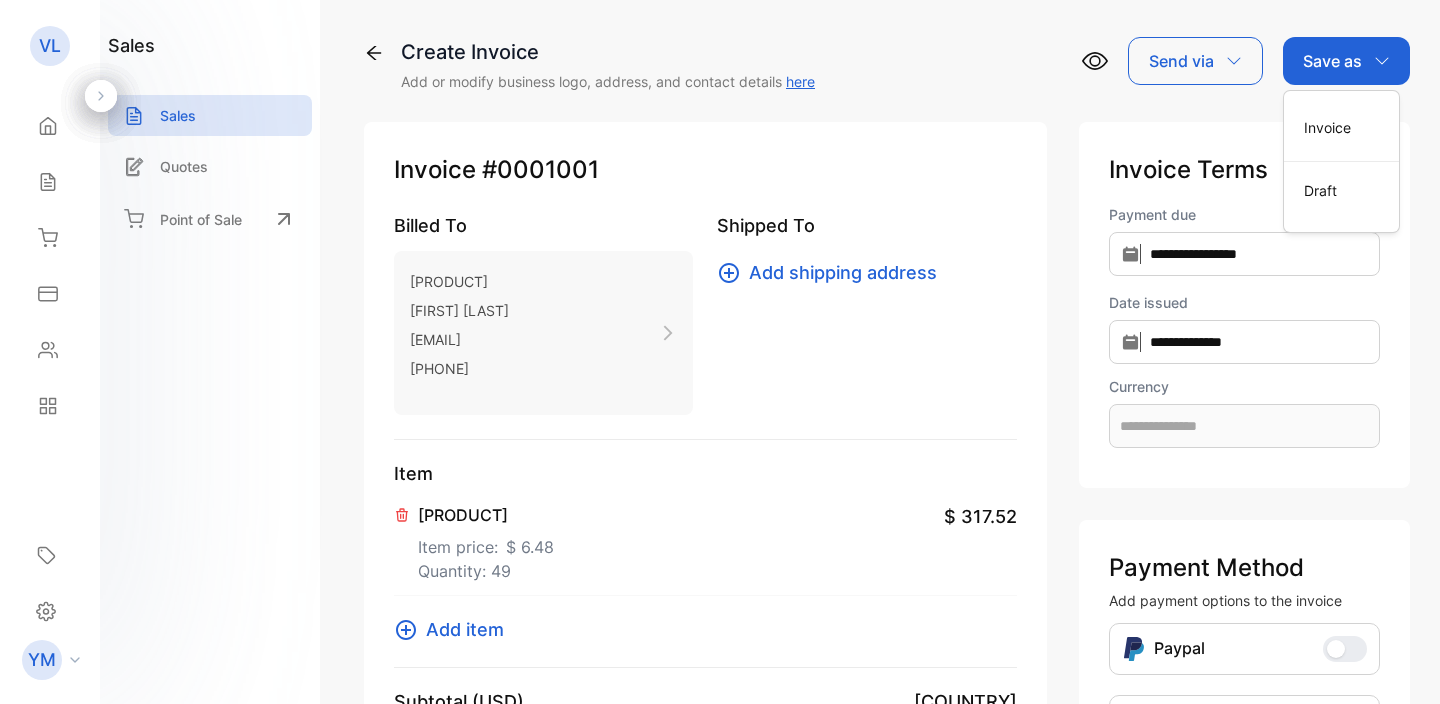 click on "Save as" at bounding box center (1346, 61) 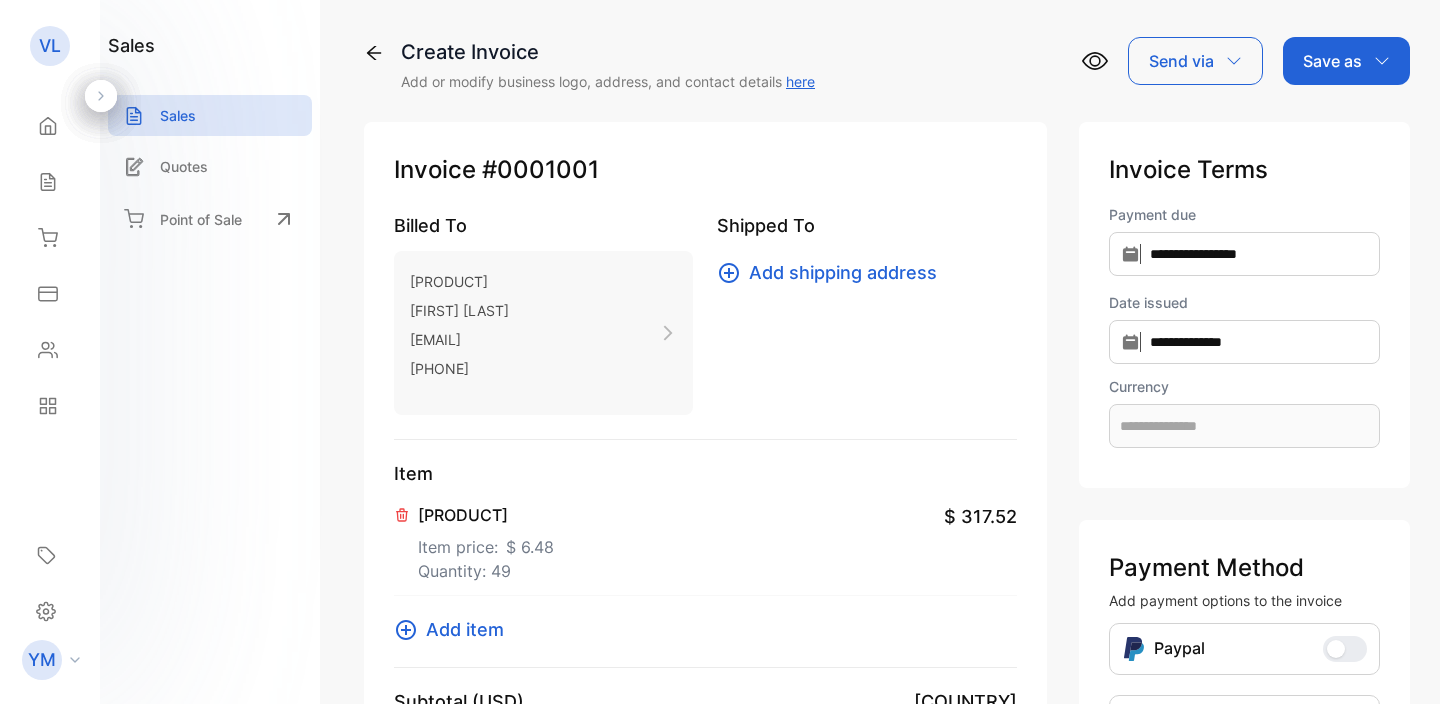 click on "Send via" at bounding box center [1195, 61] 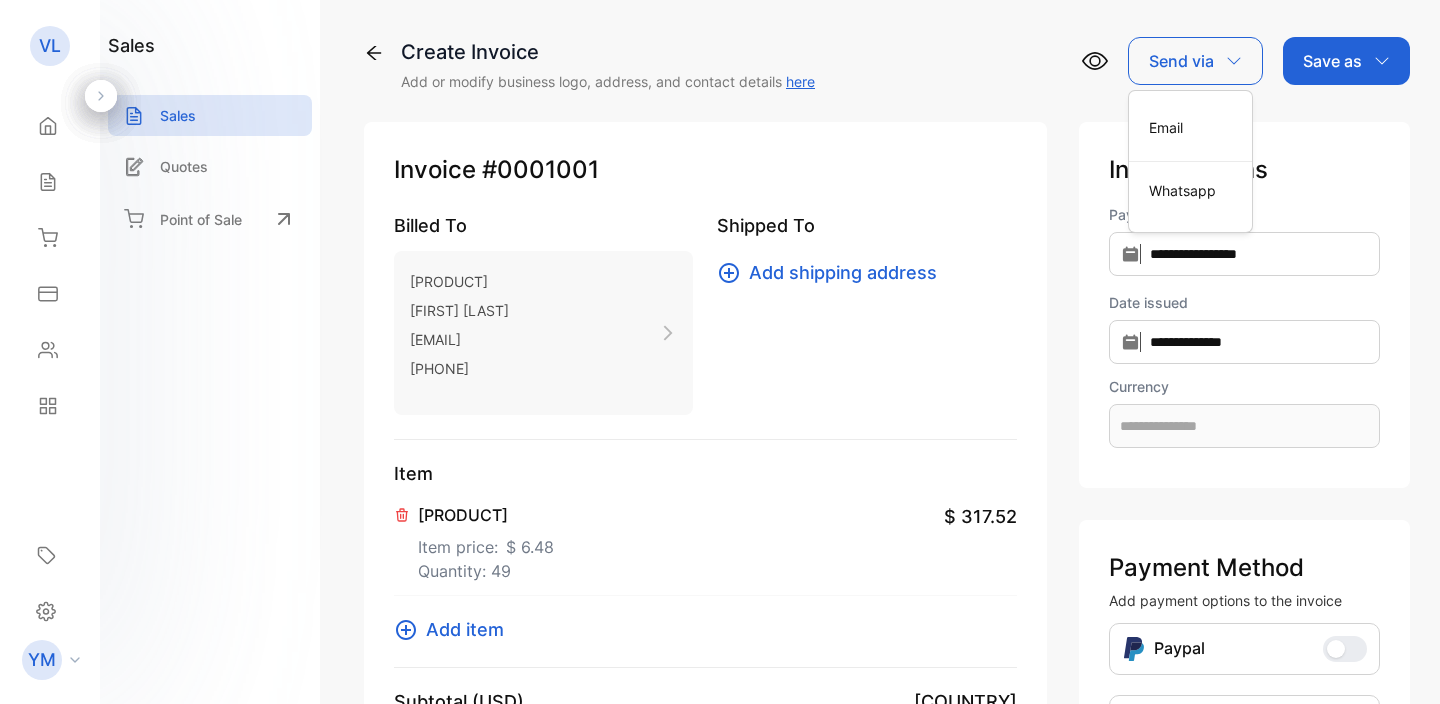 click on "Send via" at bounding box center (1195, 61) 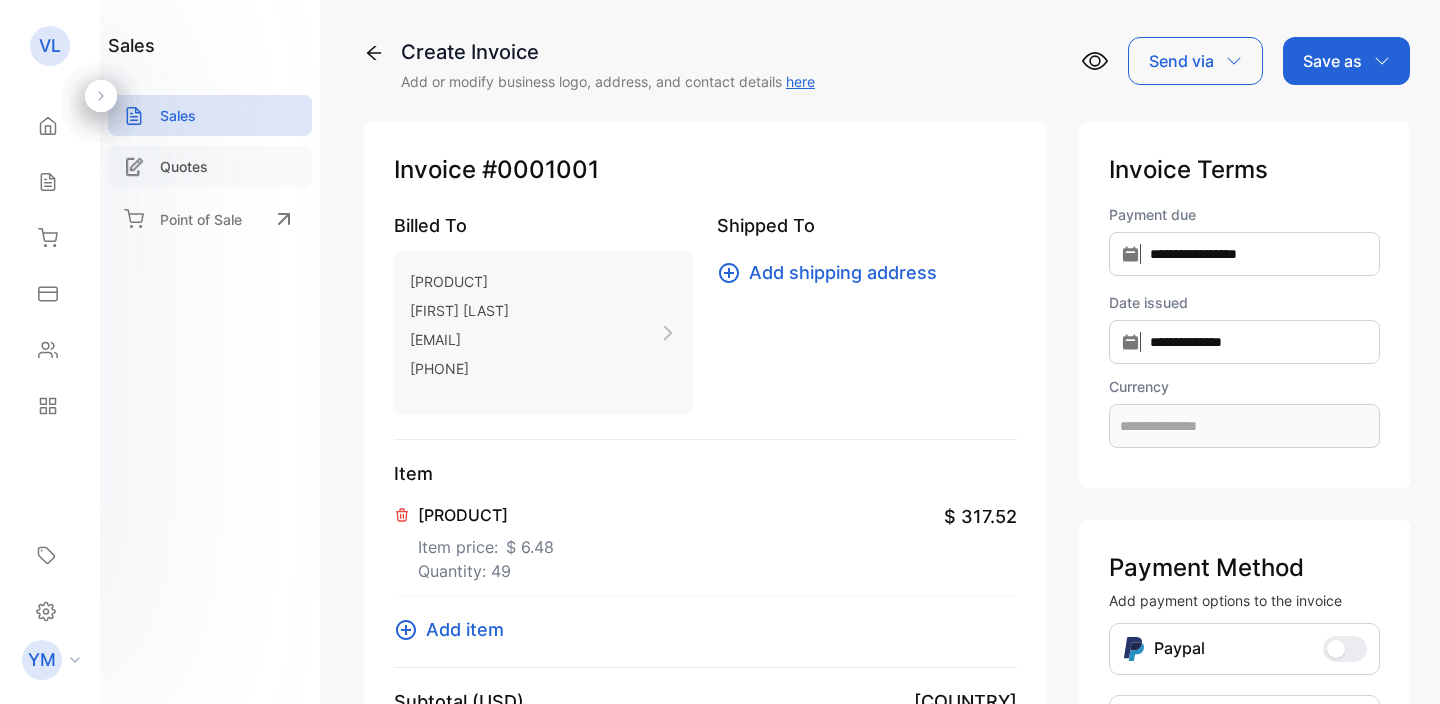 click on "Quotes" at bounding box center [184, 166] 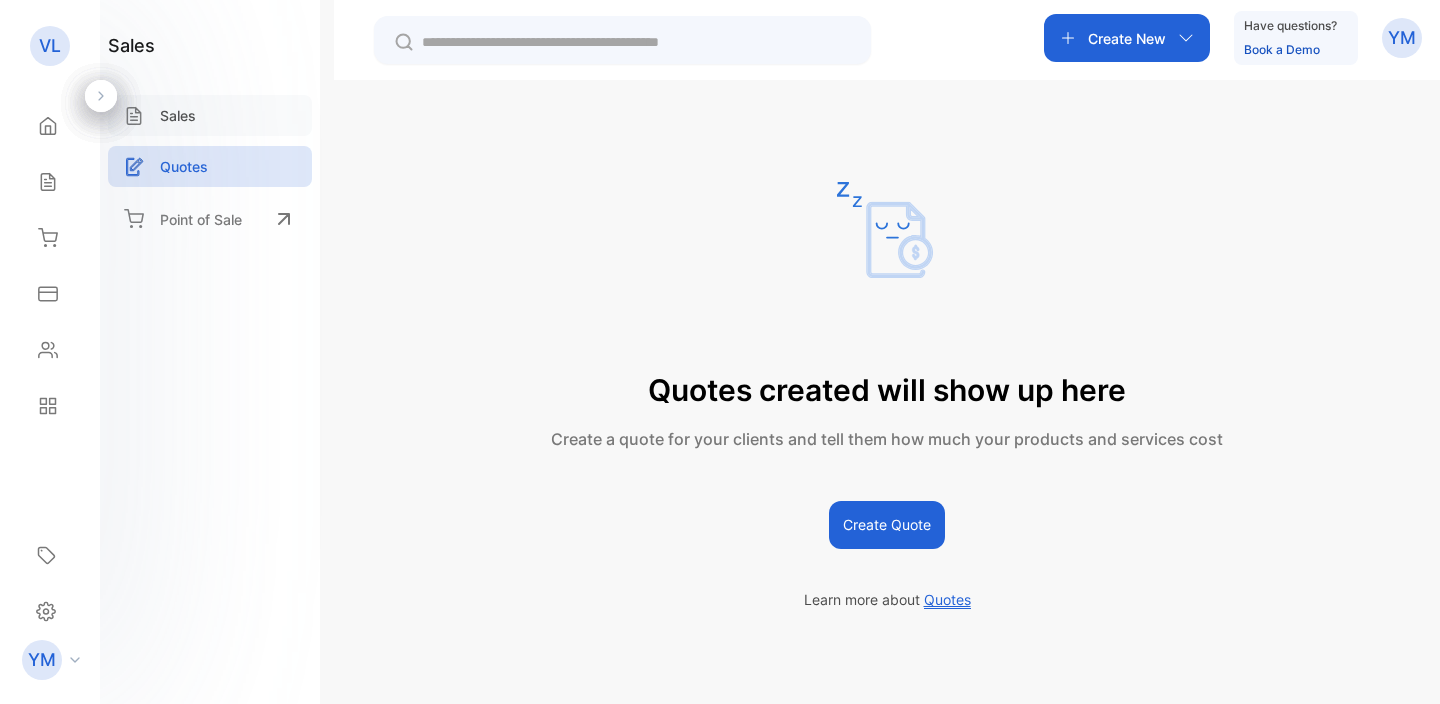 click on "Sales" at bounding box center [210, 115] 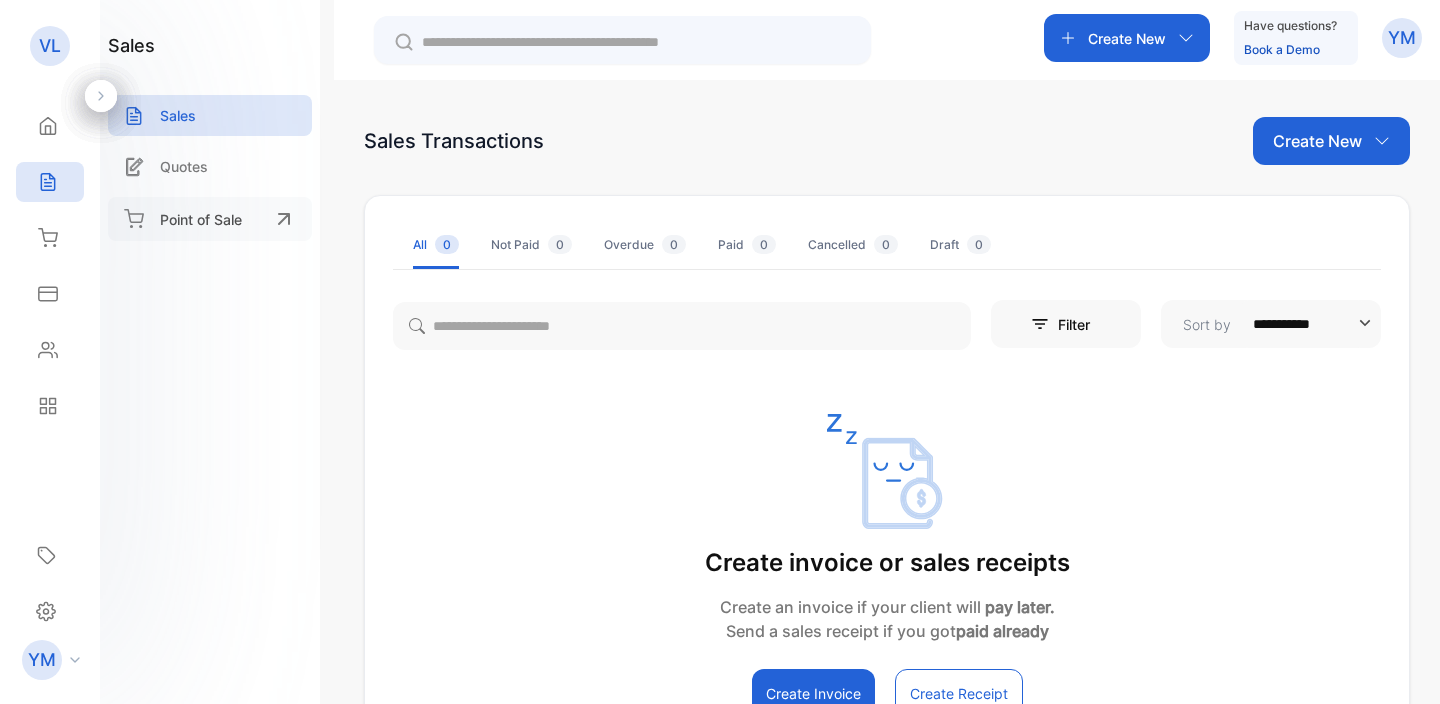 click on "Point of Sale" at bounding box center (201, 219) 